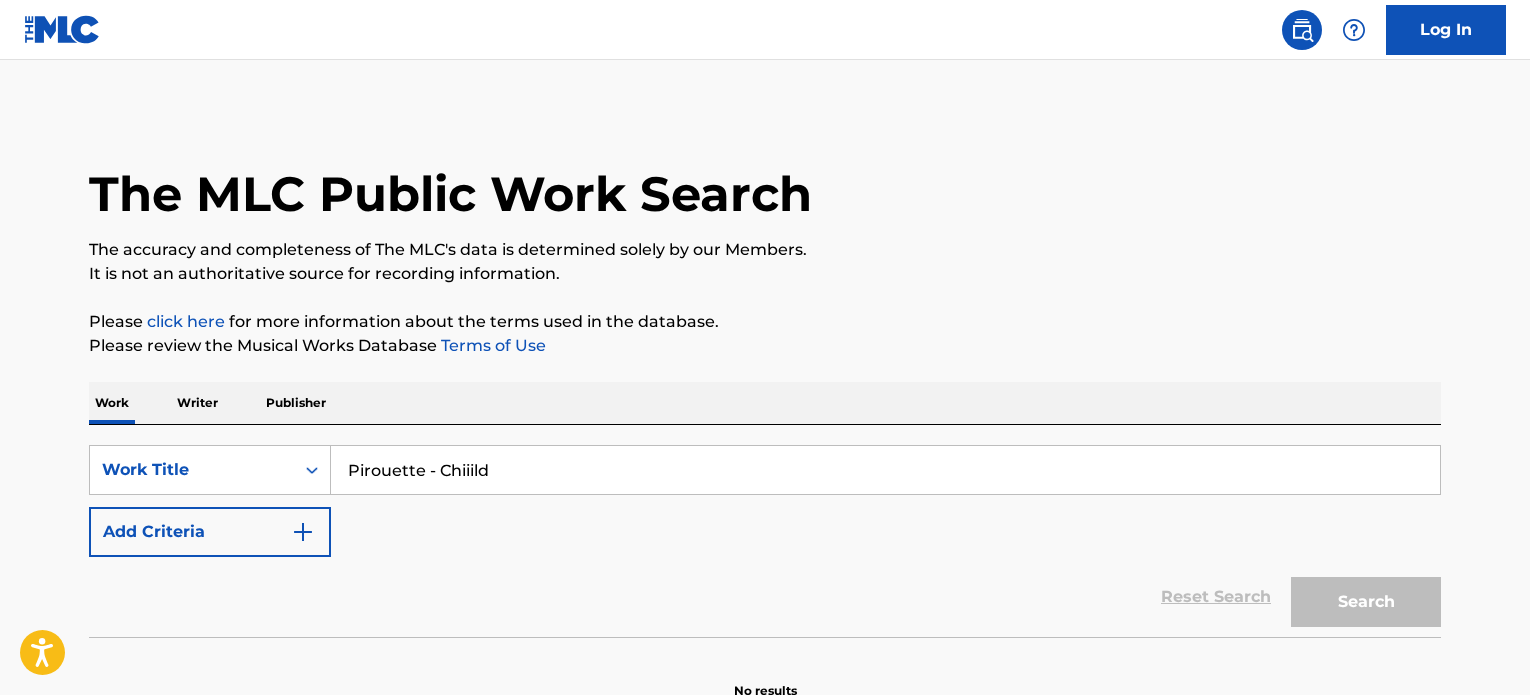 scroll, scrollTop: 0, scrollLeft: 0, axis: both 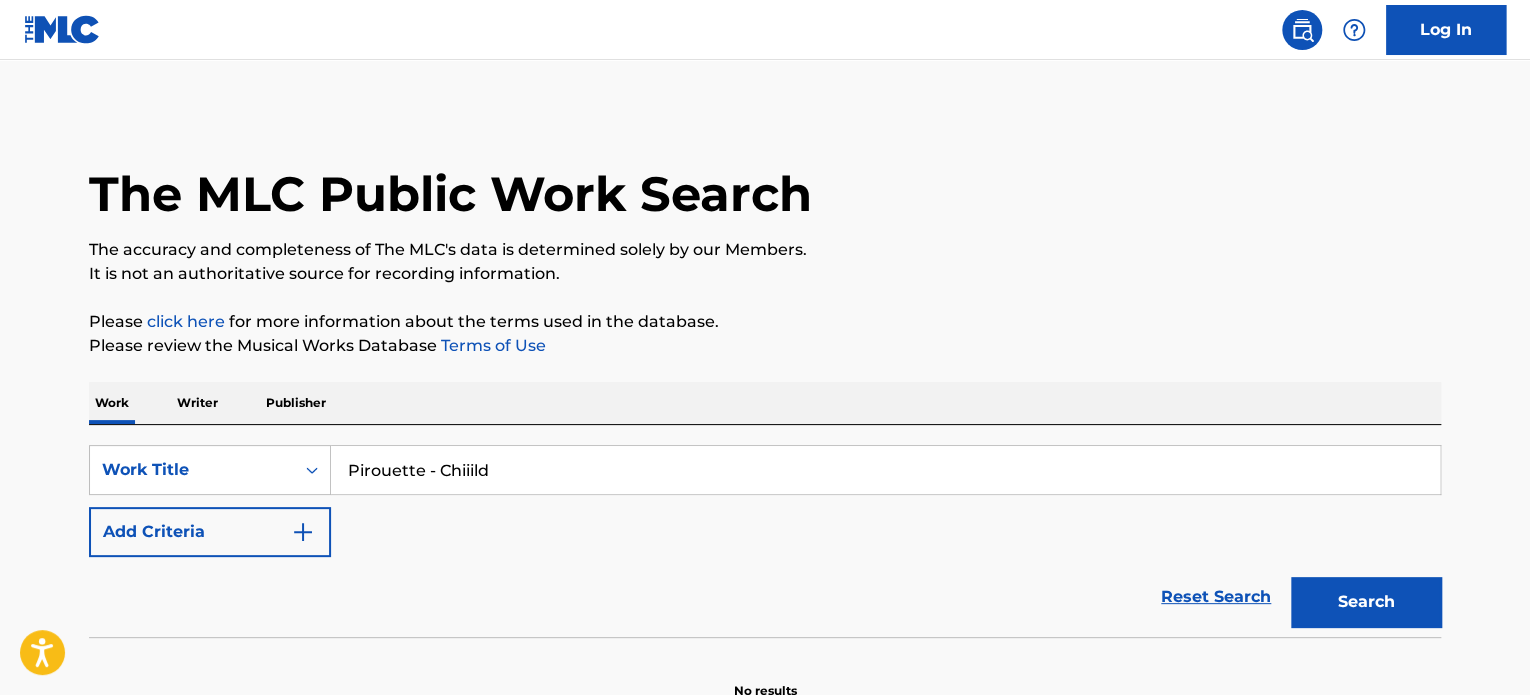 drag, startPoint x: 428, startPoint y: 471, endPoint x: 604, endPoint y: 460, distance: 176.34341 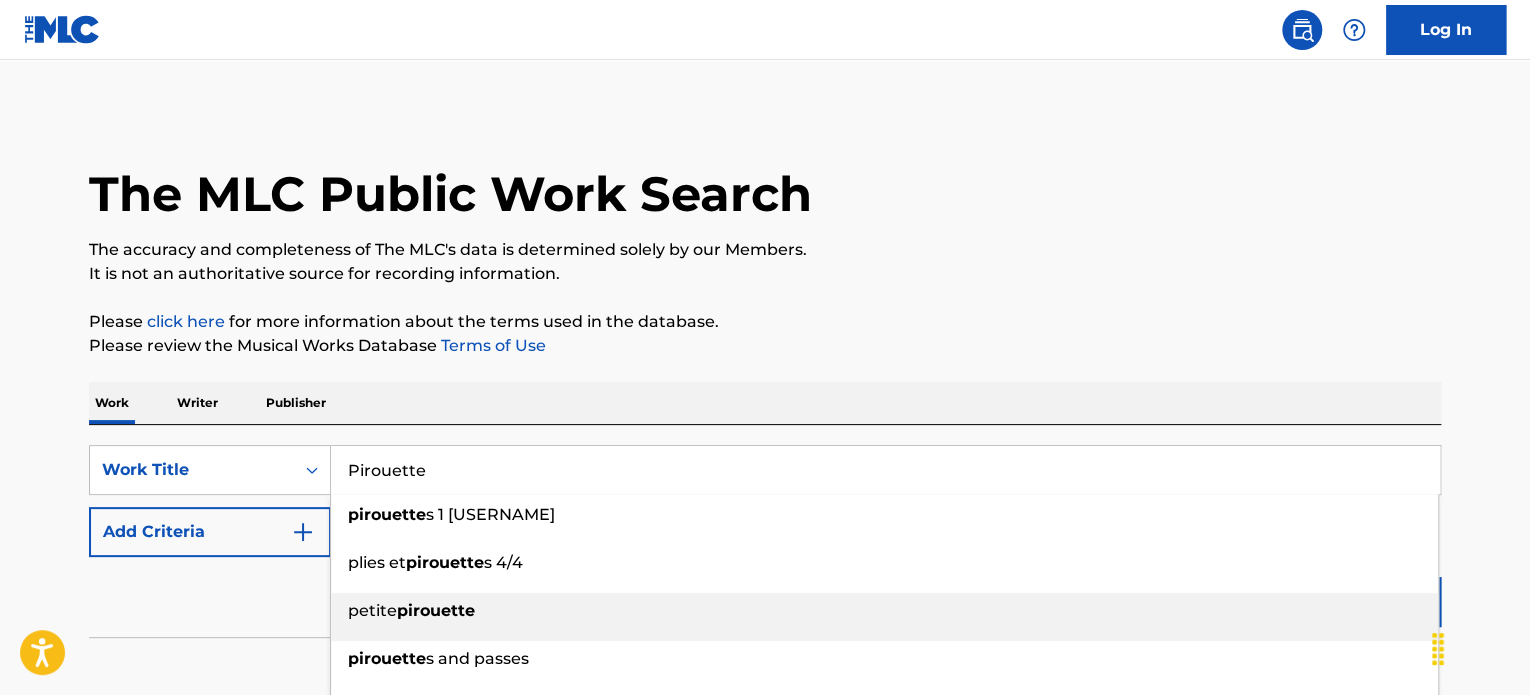 type on "Pirouette" 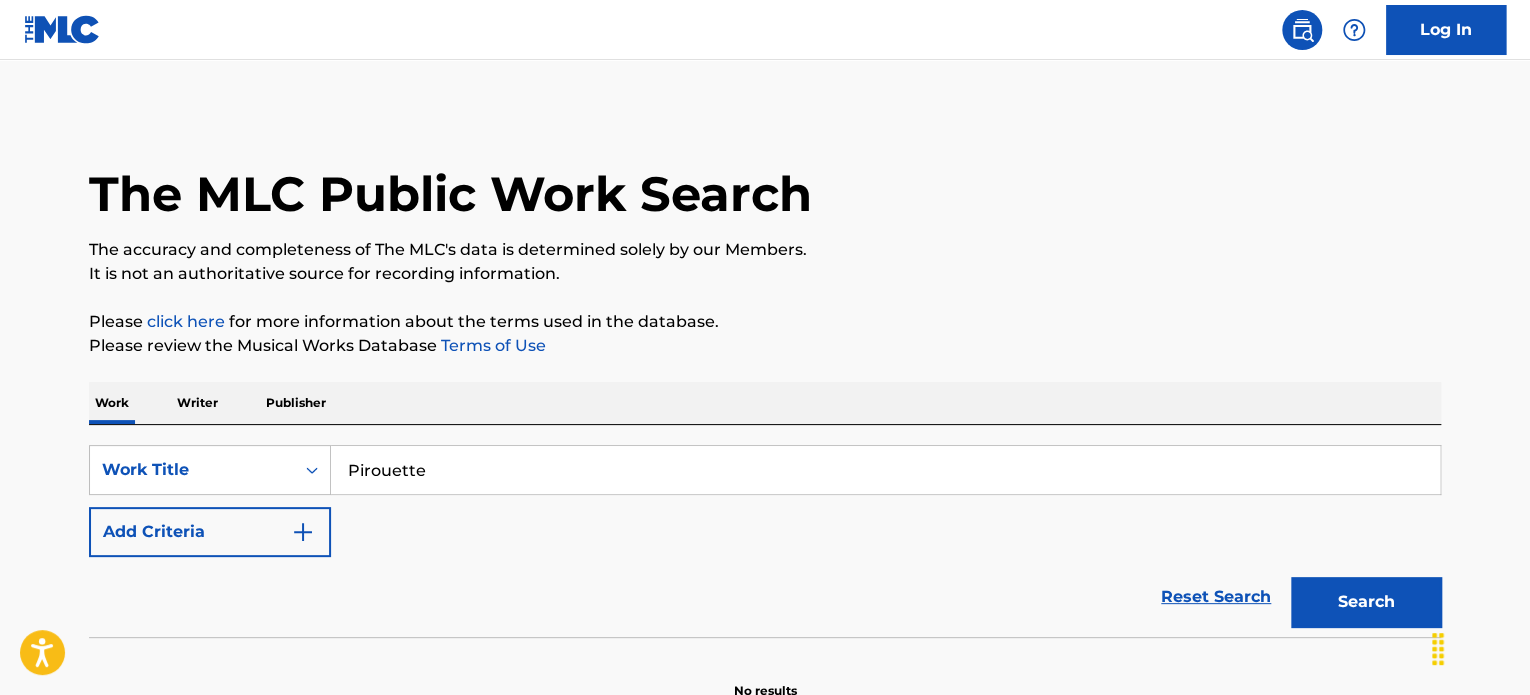 click on "Search" at bounding box center [1366, 602] 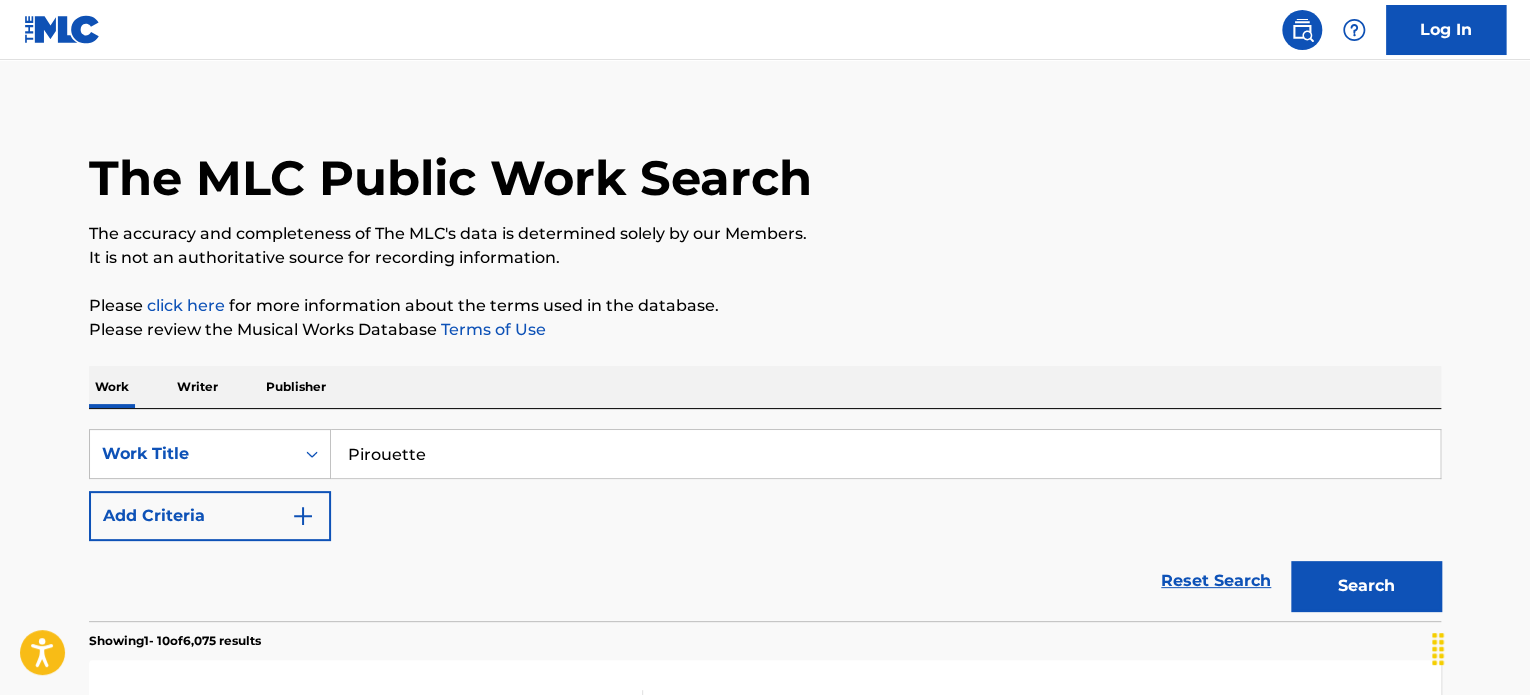 scroll, scrollTop: 300, scrollLeft: 0, axis: vertical 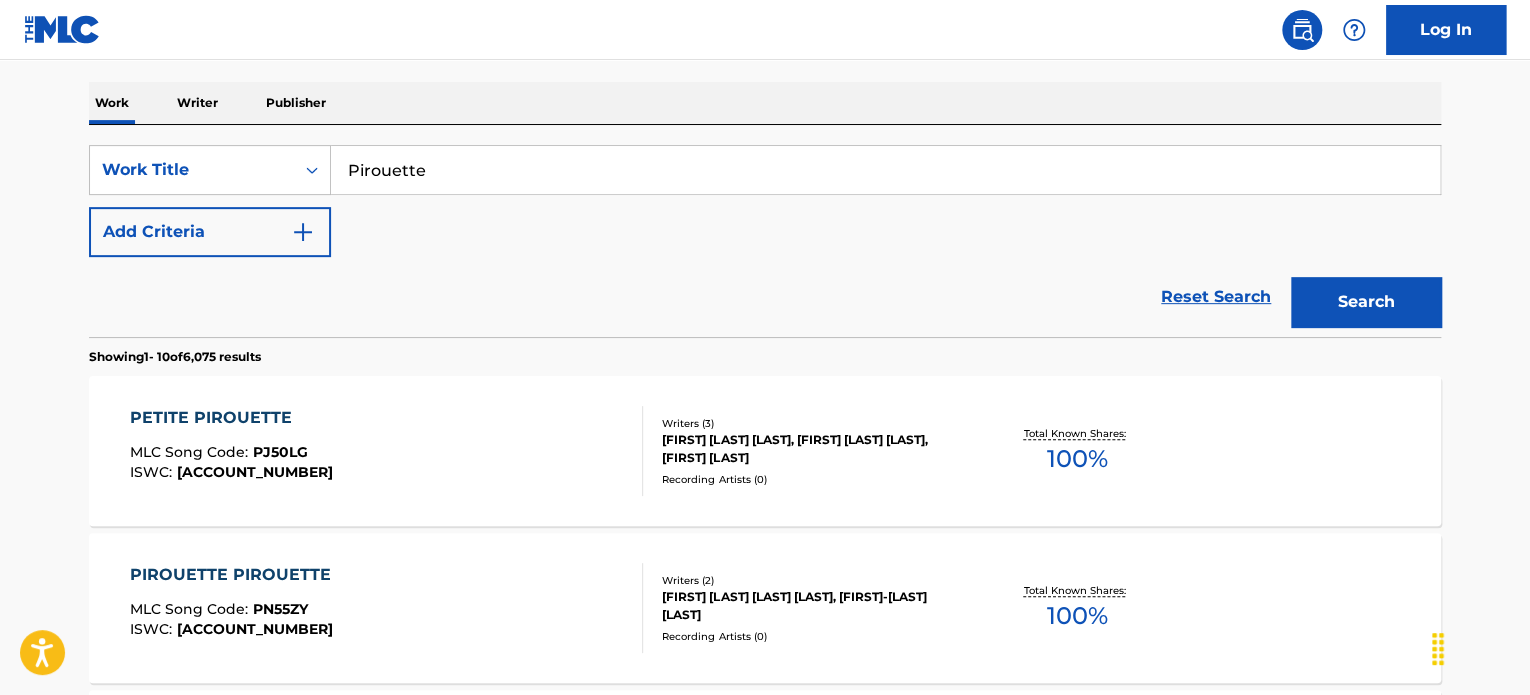 click on "Add Criteria" at bounding box center (210, 232) 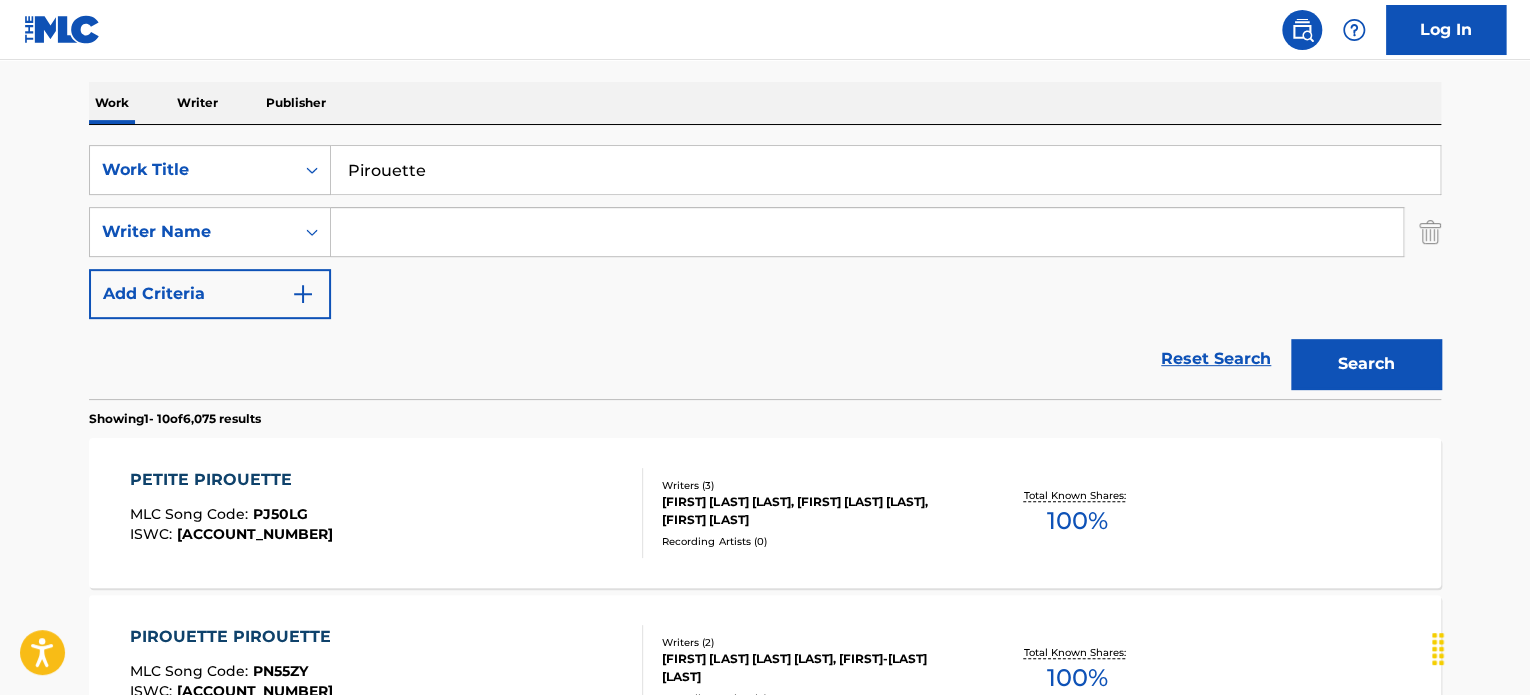click at bounding box center (867, 232) 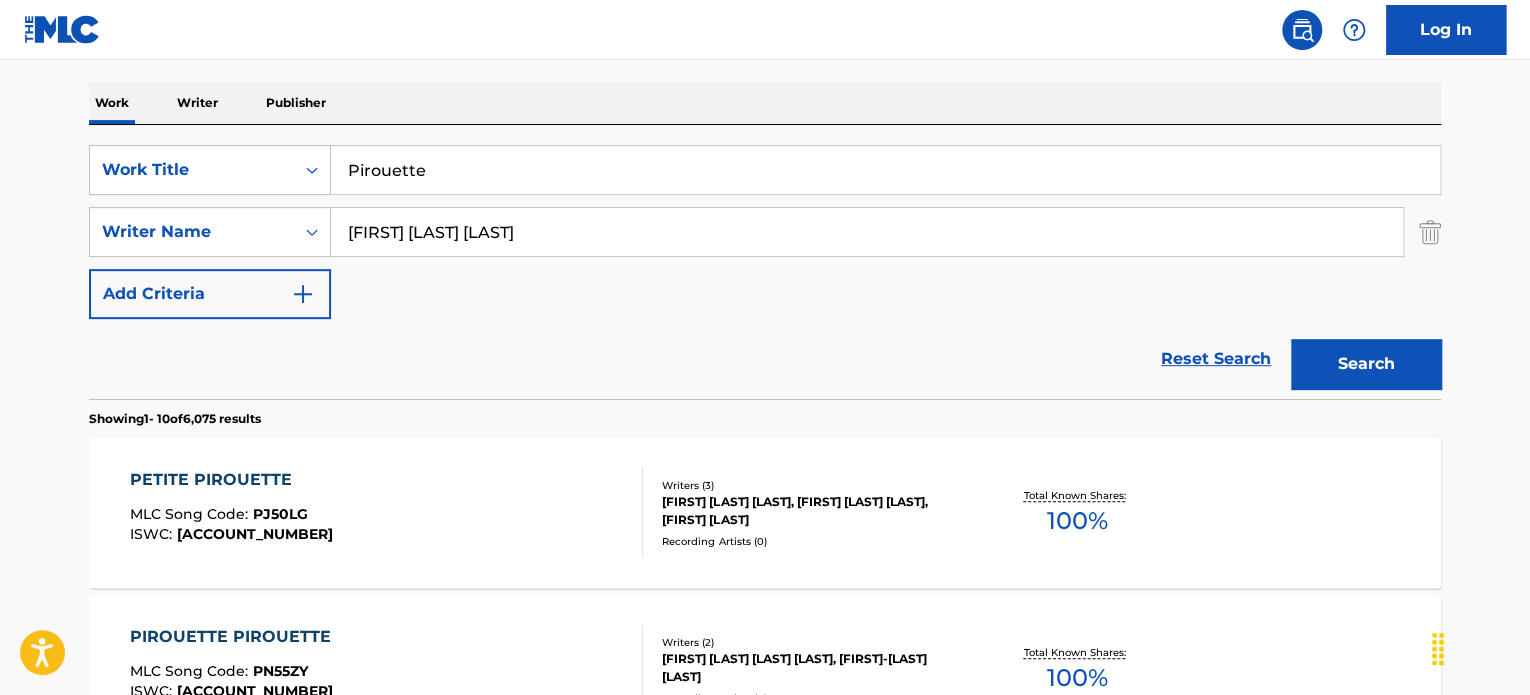 type on "[FIRST] [LAST] [LAST]" 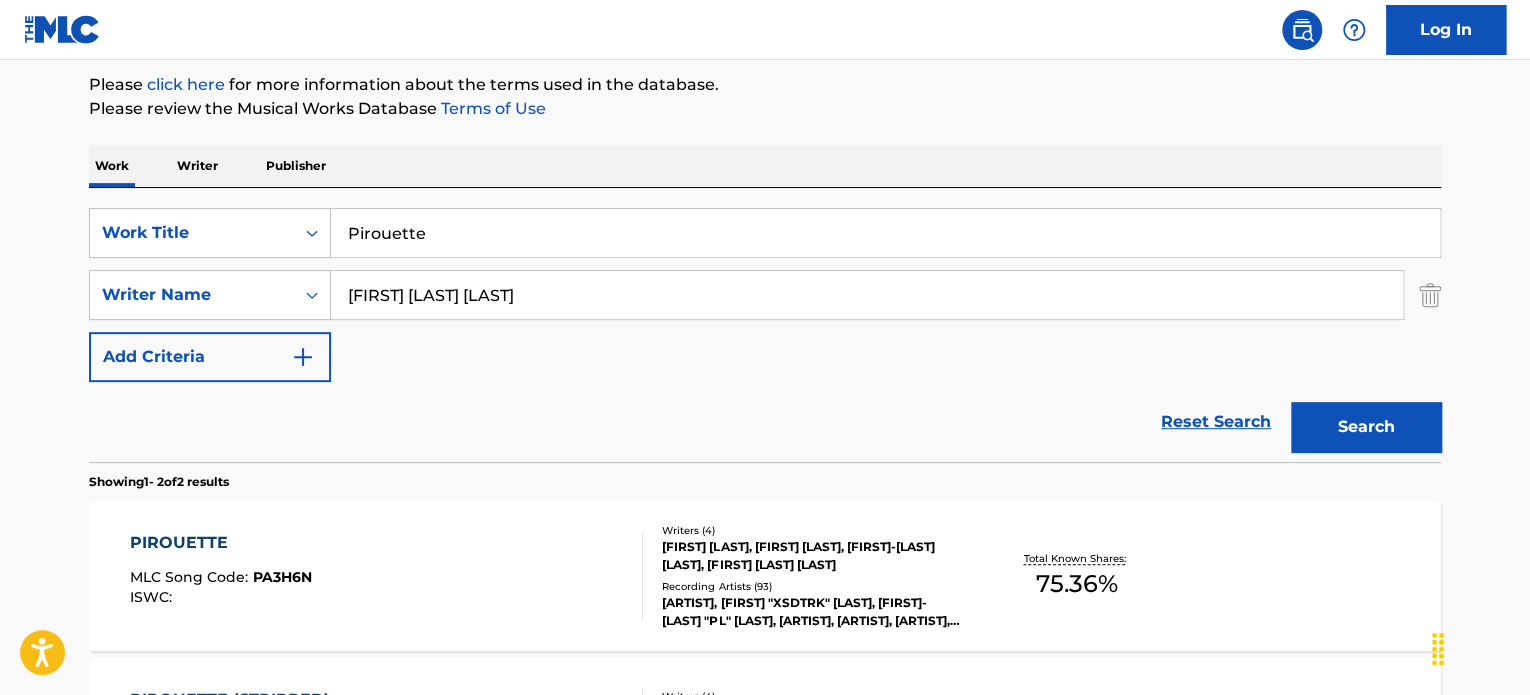 scroll, scrollTop: 300, scrollLeft: 0, axis: vertical 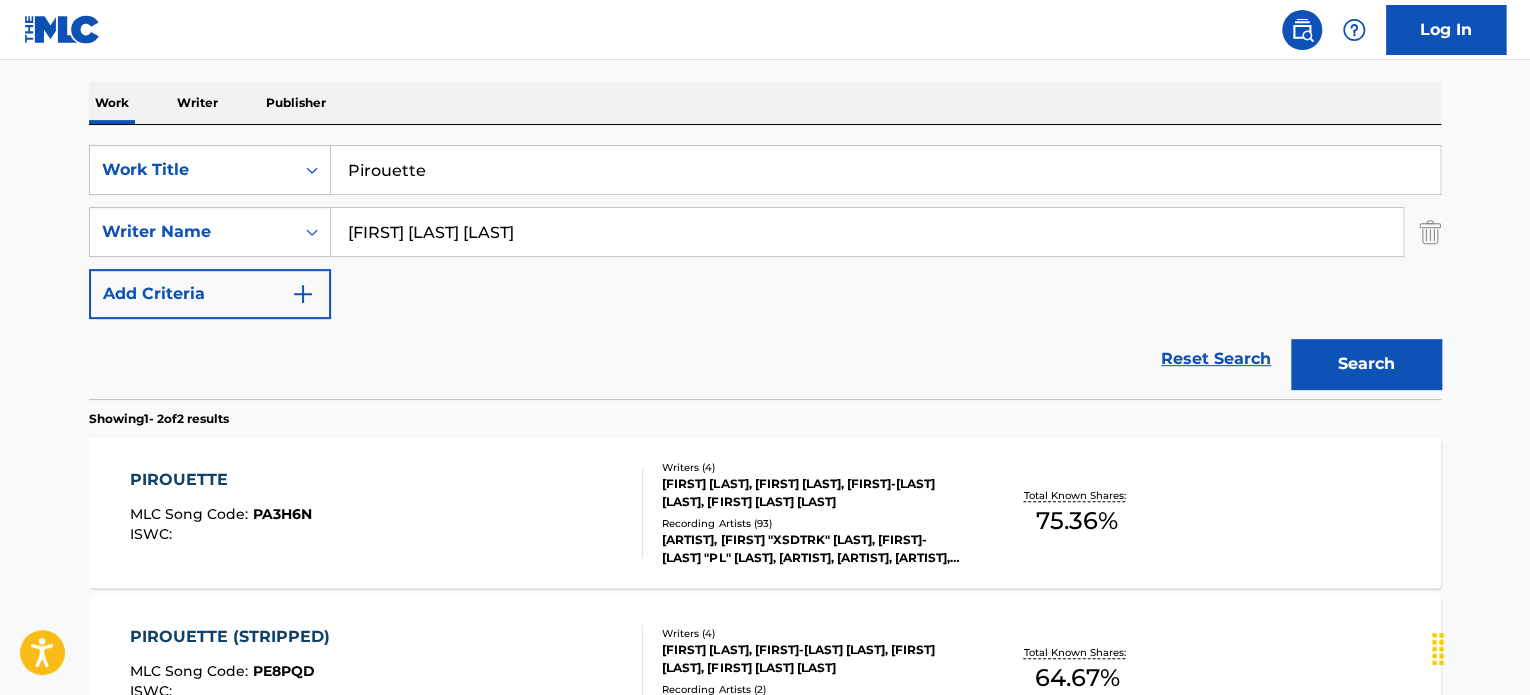 click on "[FIRST] [LAST], [FIRST] [LAST], [FIRST]-[LAST] [LAST], [FIRST] [LAST] [LAST]" at bounding box center [813, 493] 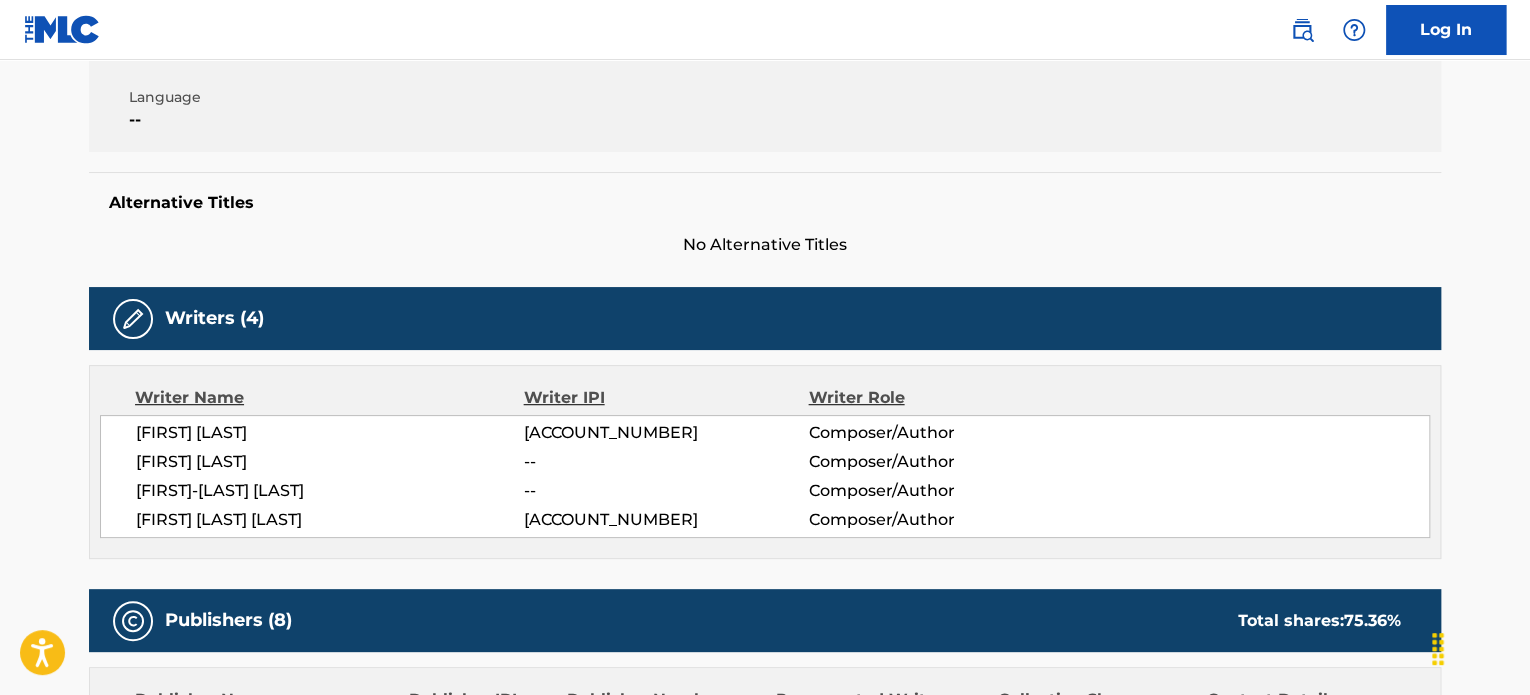 scroll, scrollTop: 600, scrollLeft: 0, axis: vertical 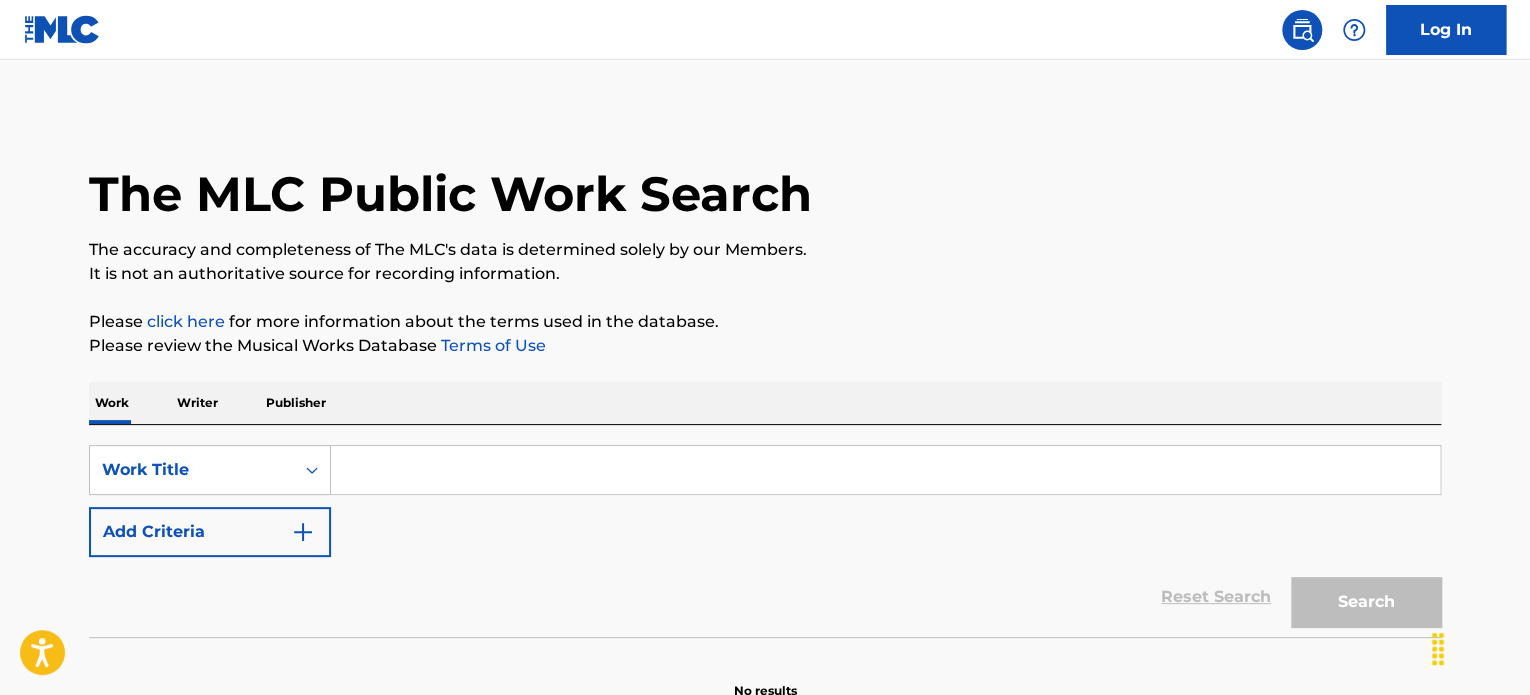 click at bounding box center (885, 470) 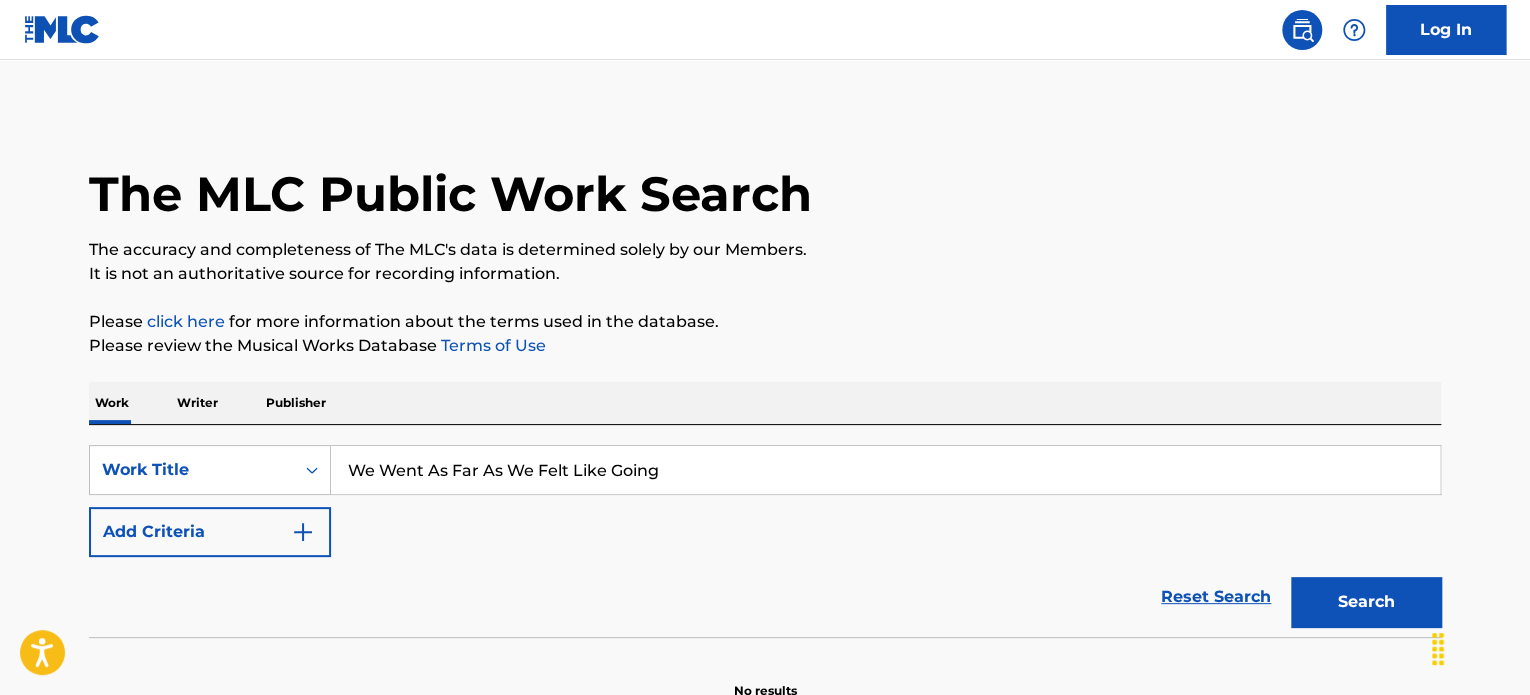 type on "We Went As Far As We Felt Like Going" 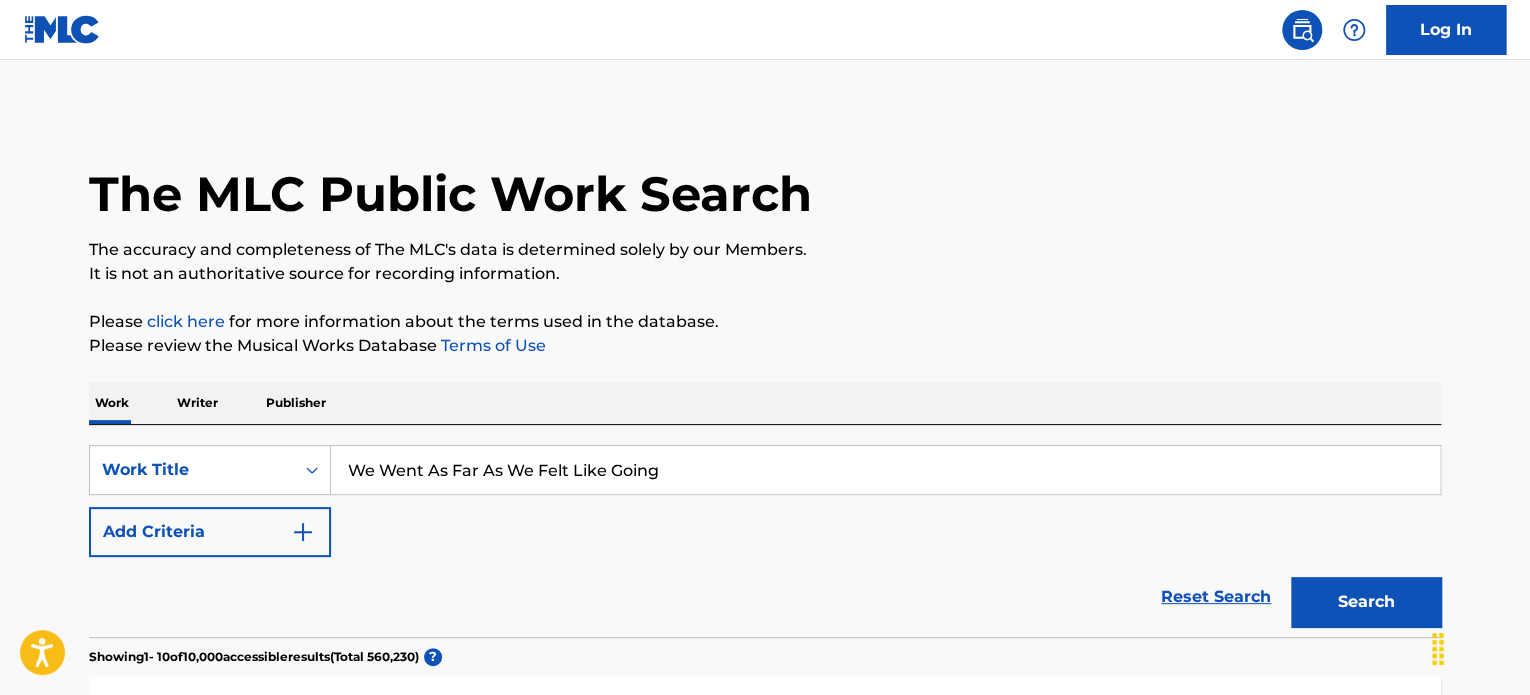 scroll, scrollTop: 300, scrollLeft: 0, axis: vertical 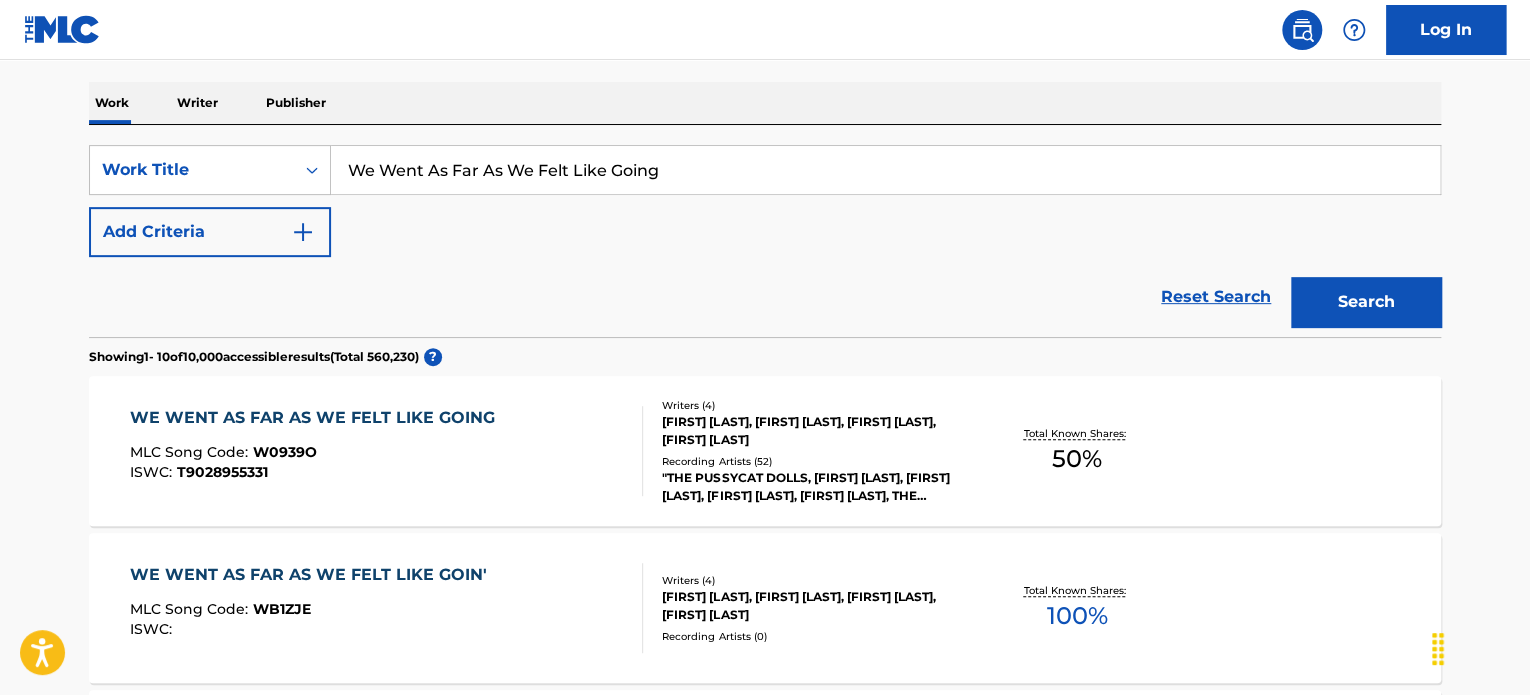 click on "WE WENT AS FAR AS WE FELT LIKE GOING MLC Song Code : W0939O ISWC : T9028955331" at bounding box center [387, 451] 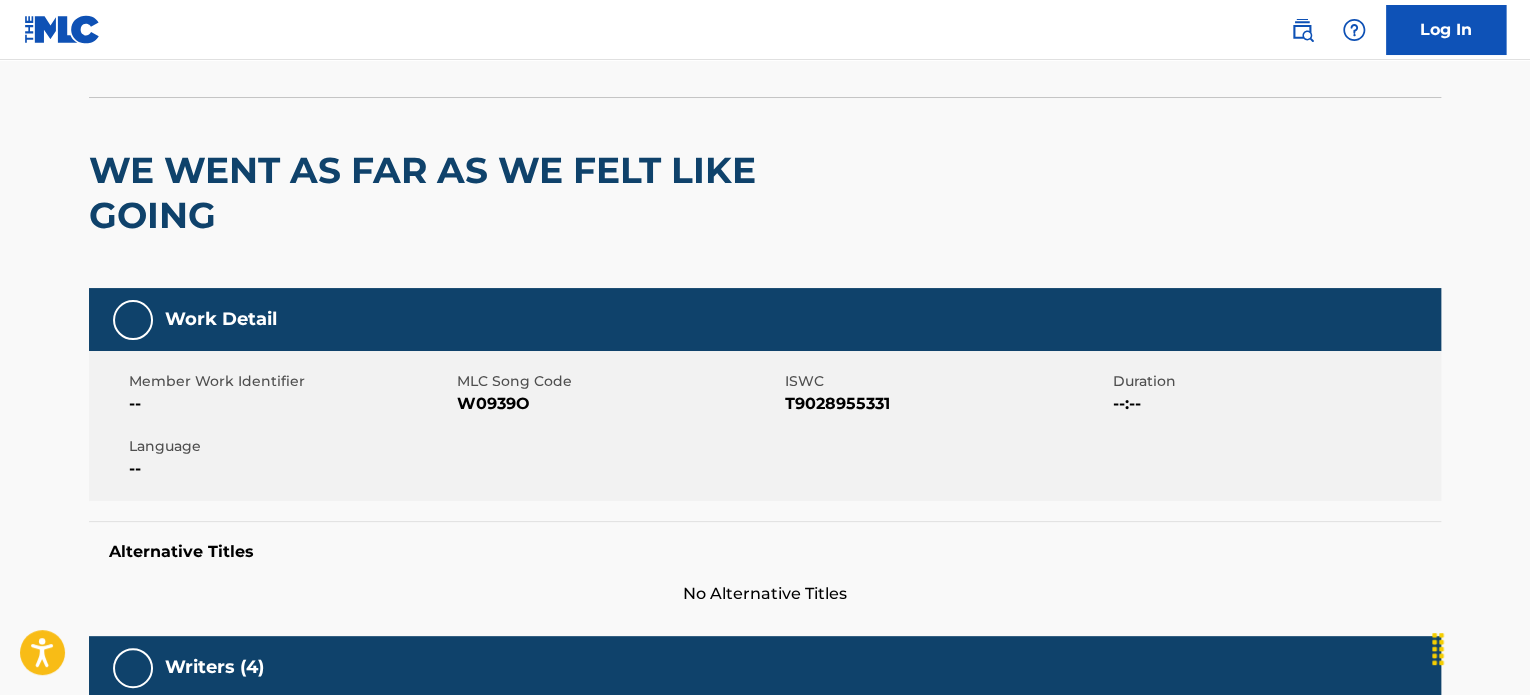 scroll, scrollTop: 0, scrollLeft: 0, axis: both 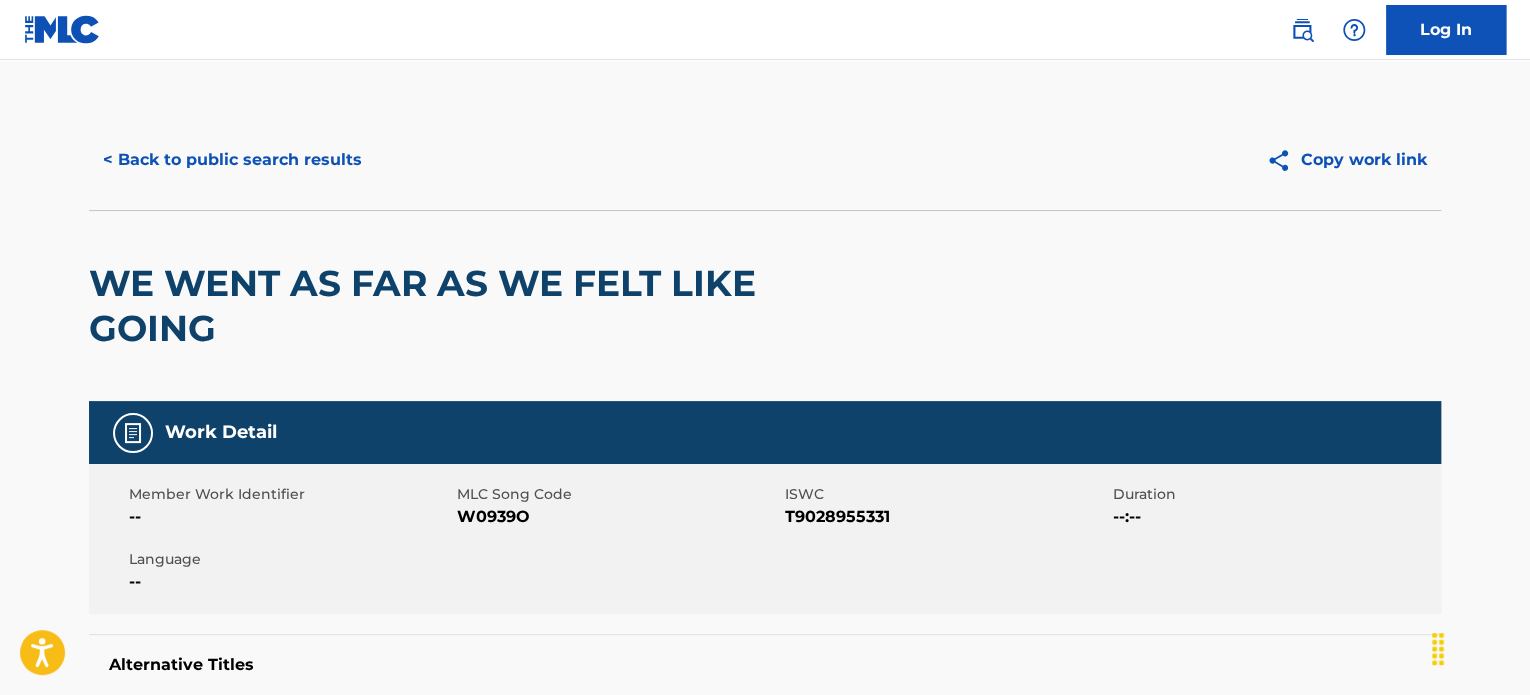 click on "< Back to public search results" at bounding box center (232, 160) 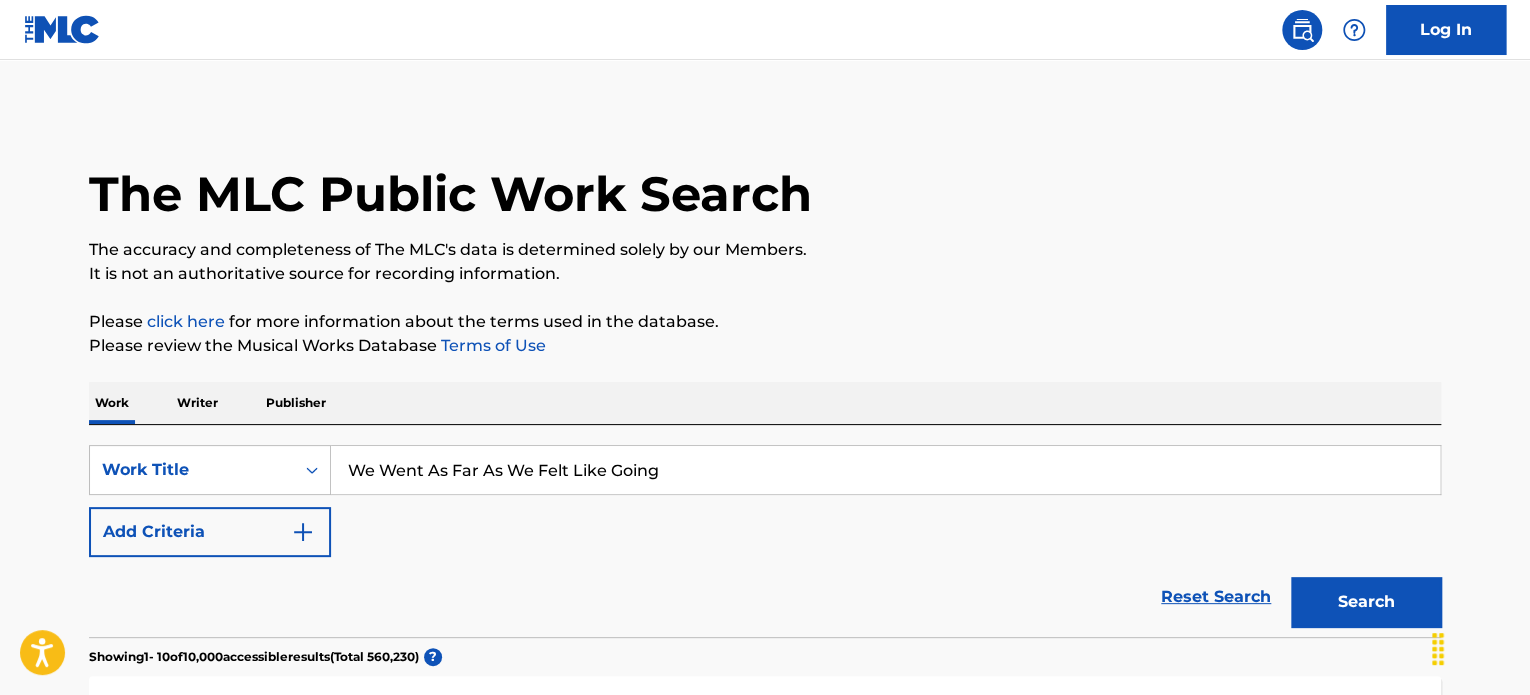 scroll, scrollTop: 300, scrollLeft: 0, axis: vertical 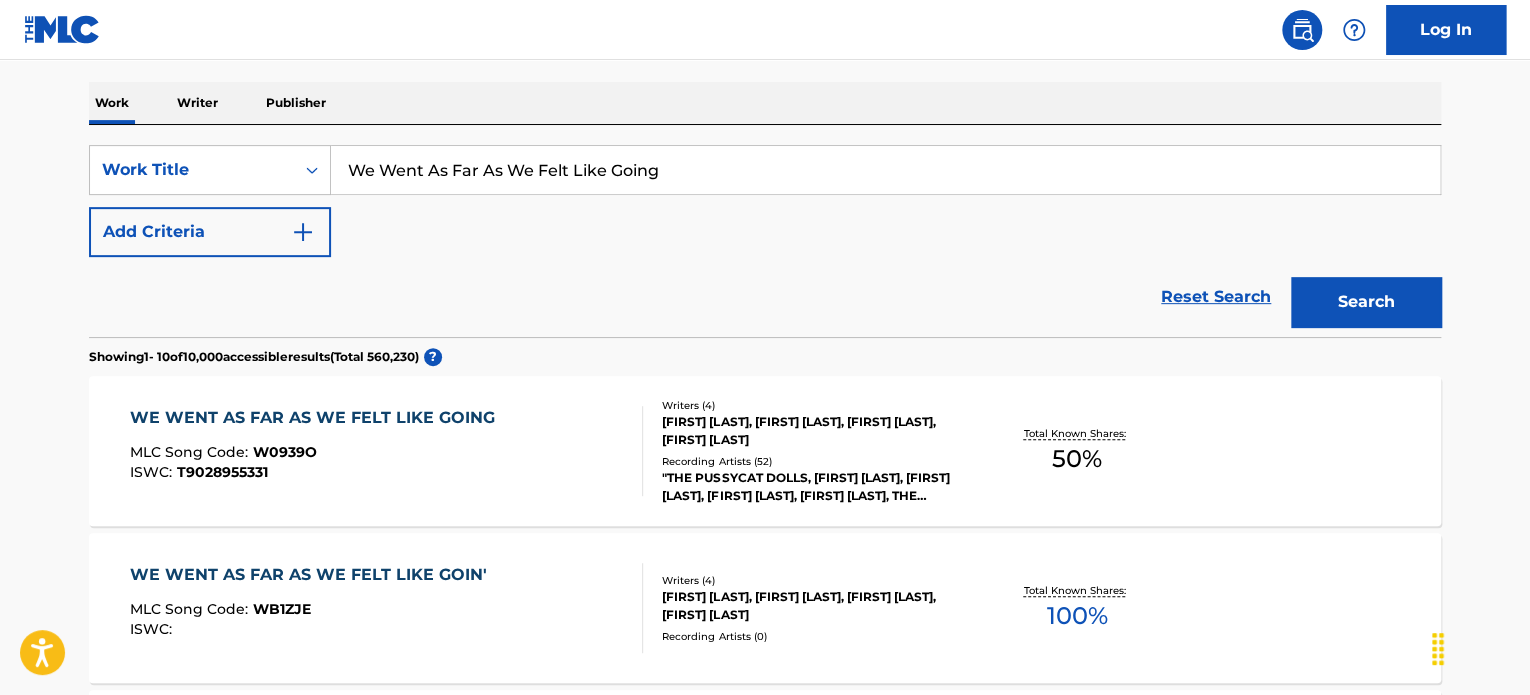 click on "Add Criteria" at bounding box center [210, 232] 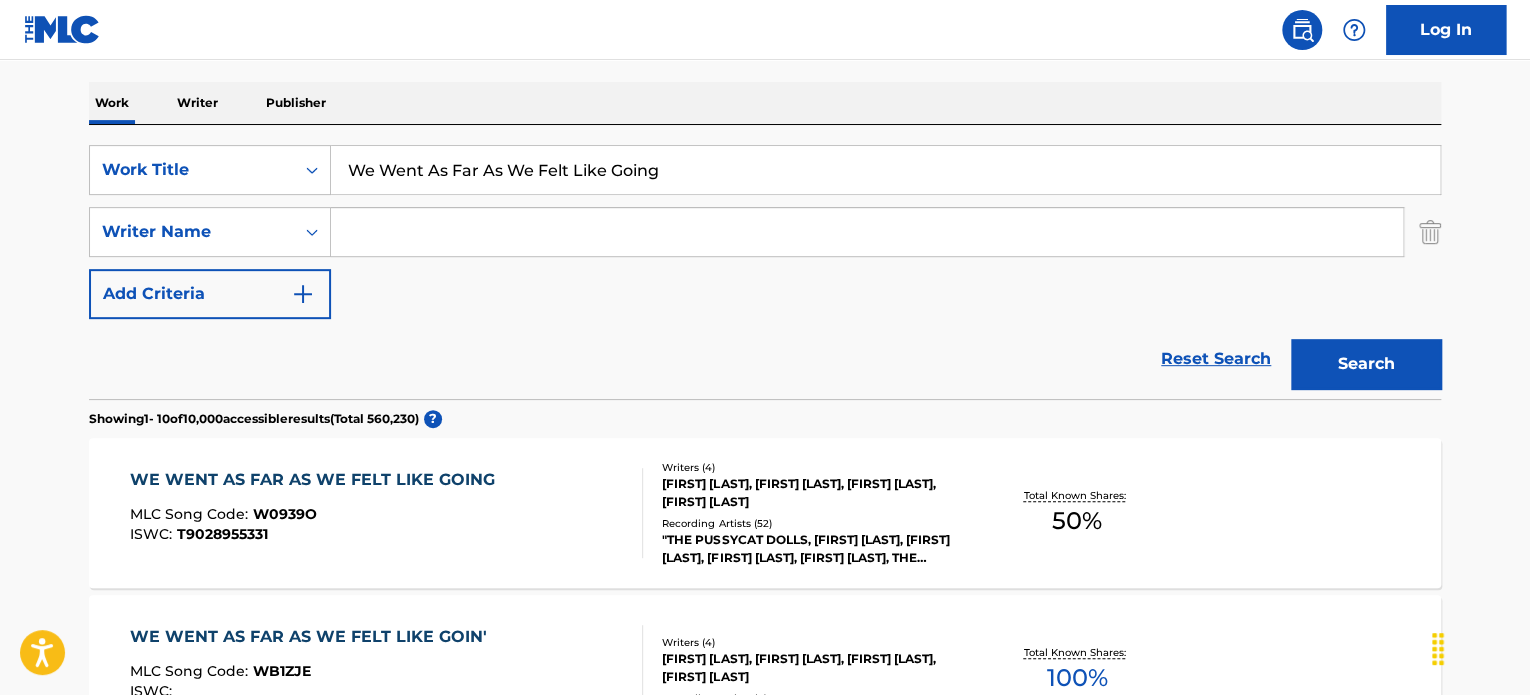 paste on "KENNY NOLAN" 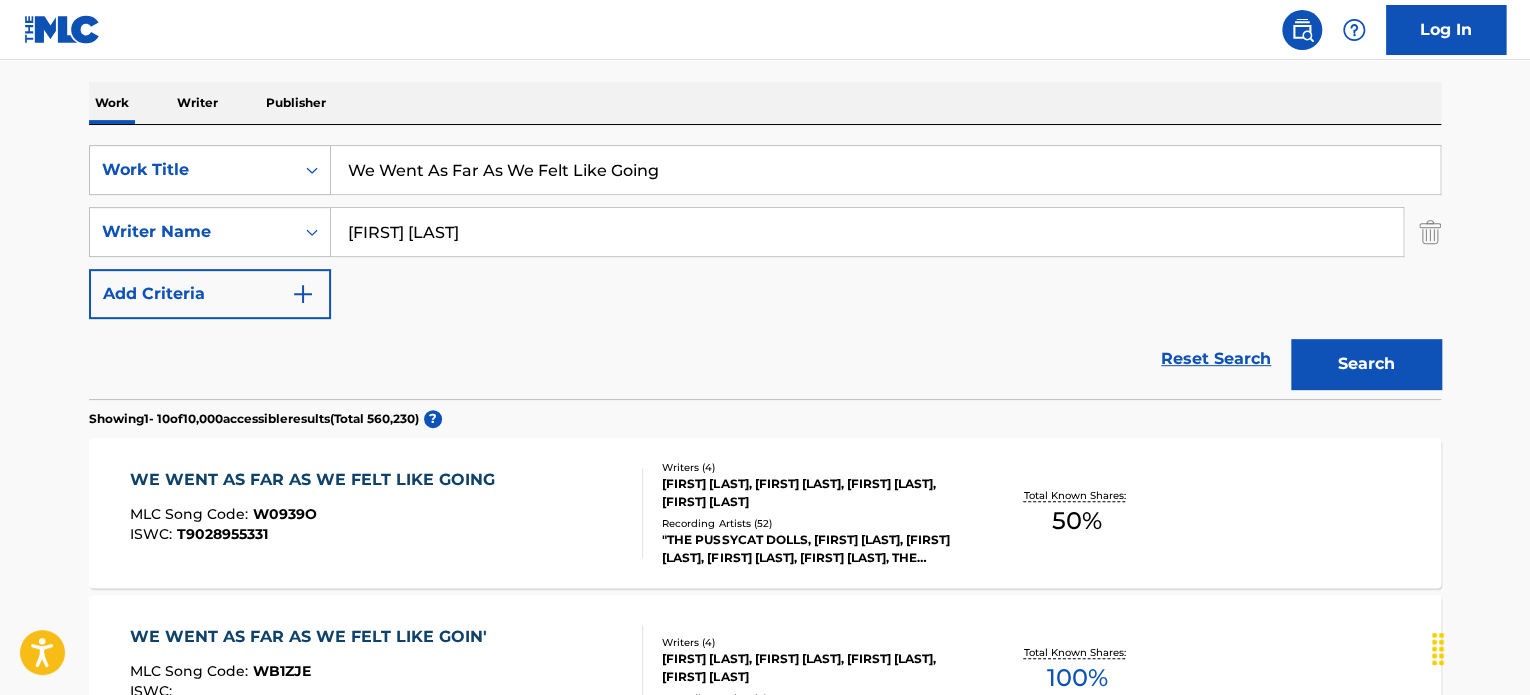 type on "KENNY NOLAN" 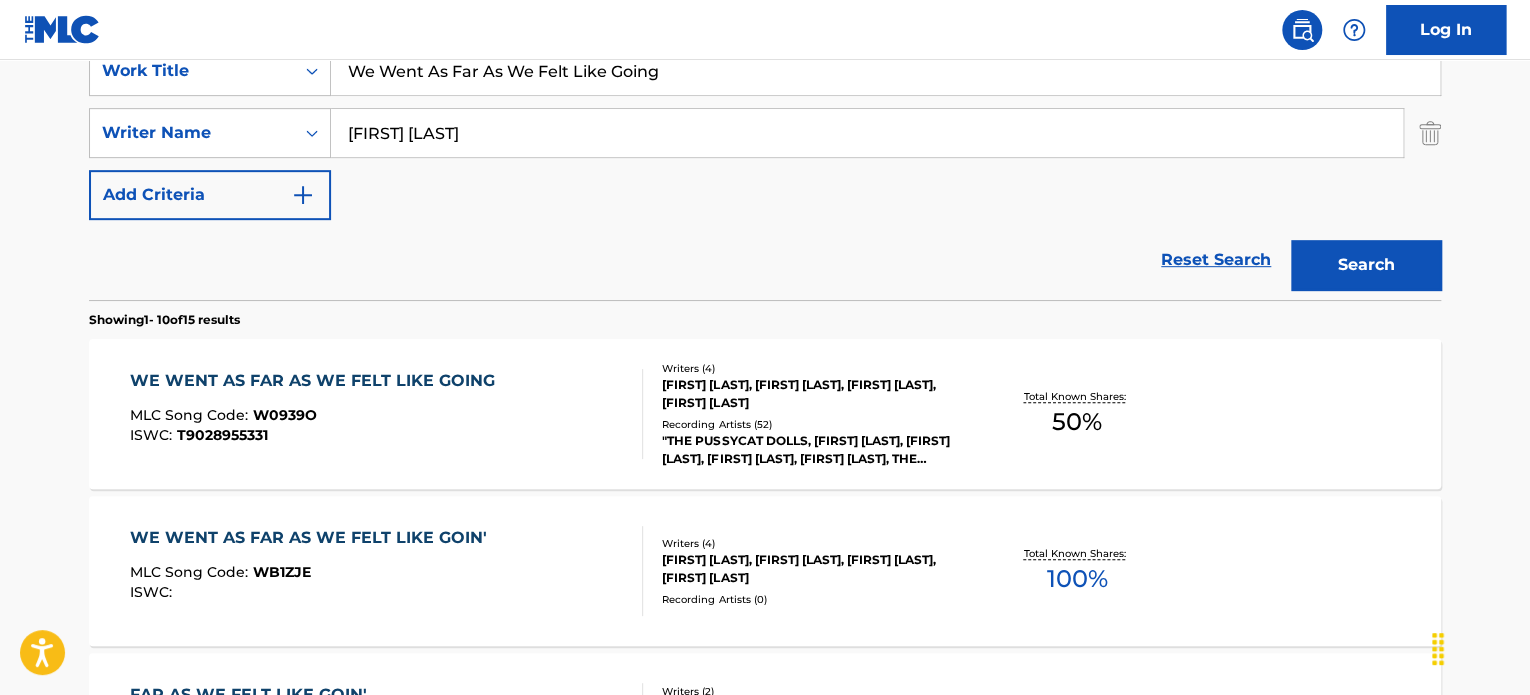 scroll, scrollTop: 400, scrollLeft: 0, axis: vertical 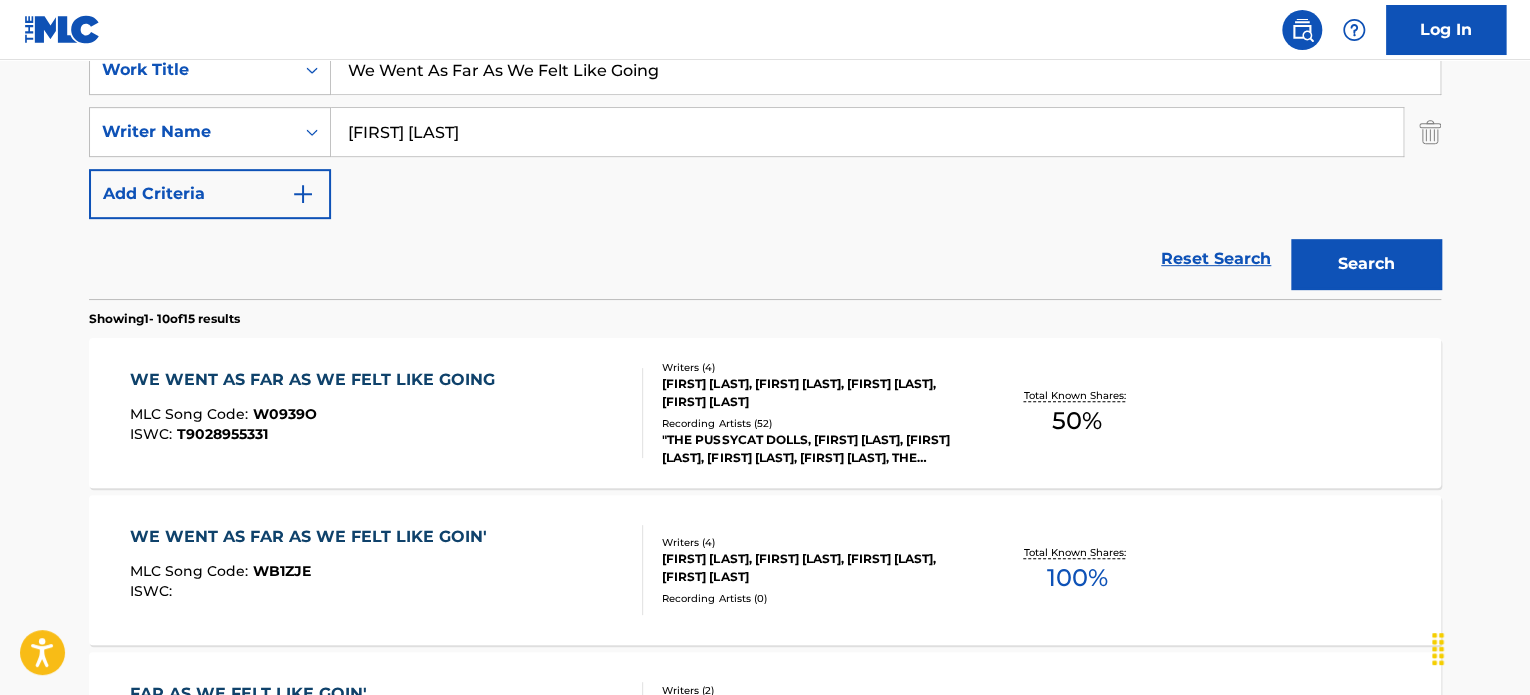 click on "WE WENT AS FAR AS WE FELT LIKE GOING MLC Song Code : W0939O ISWC : T9028955331" at bounding box center (387, 413) 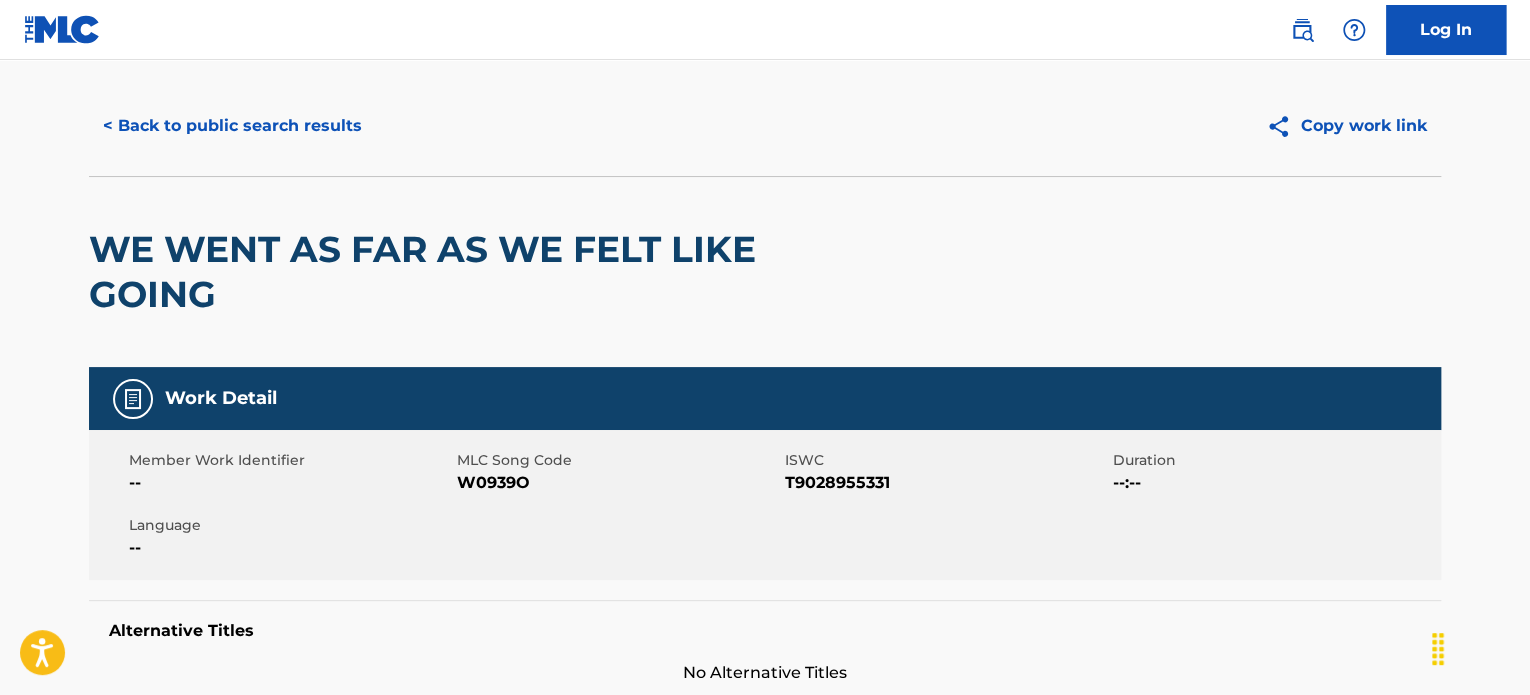 scroll, scrollTop: 0, scrollLeft: 0, axis: both 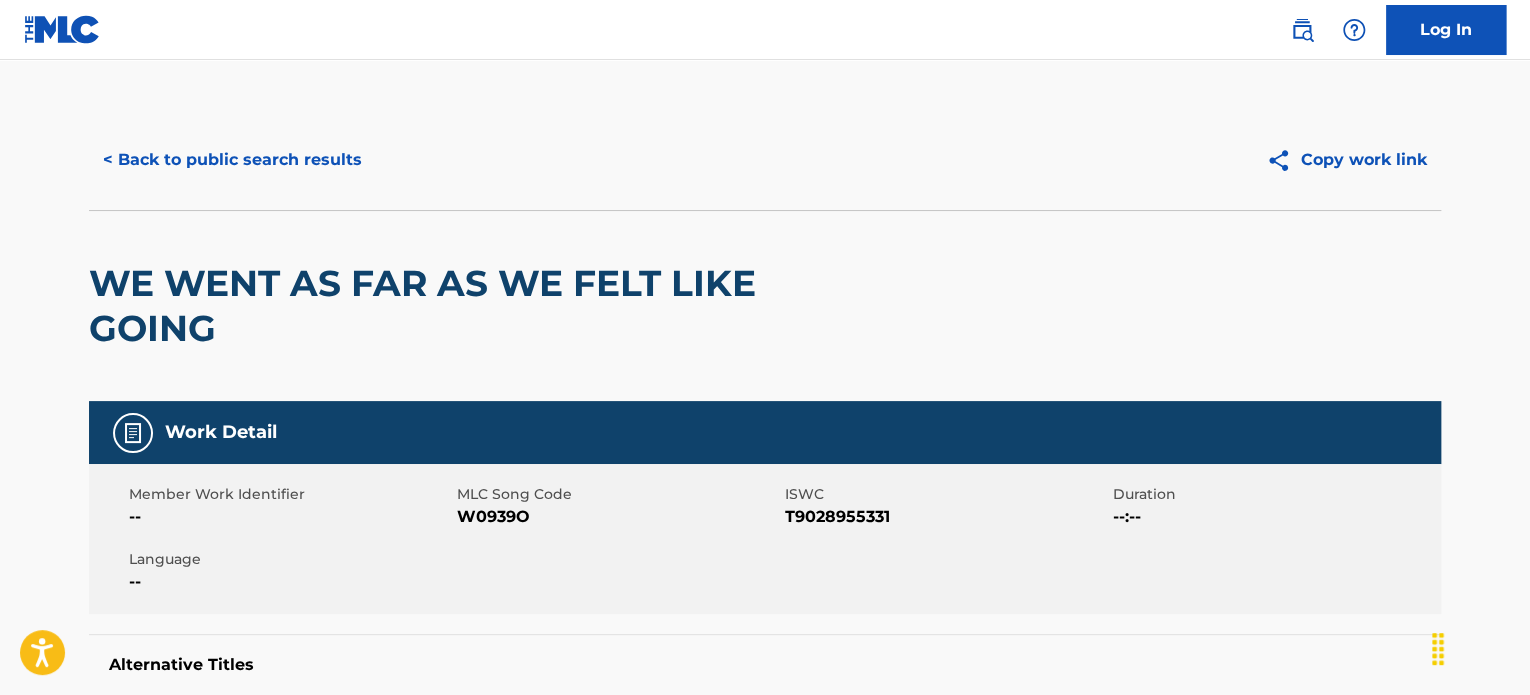 click on "< Back to public search results" at bounding box center [232, 160] 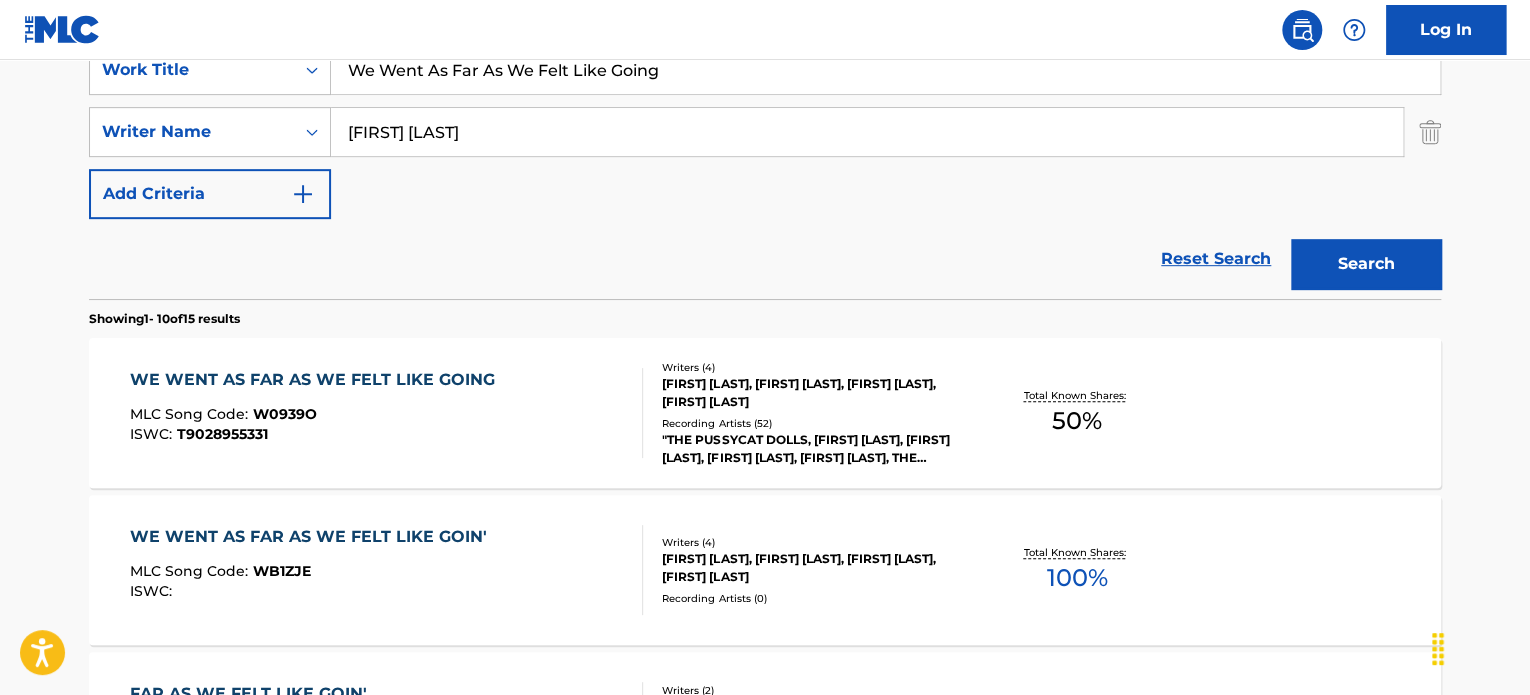 click on "The MLC Public Work Search The accuracy and completeness of The MLC's data is determined solely by our Members. It is not an authoritative source for recording information. Please   click here   for more information about the terms used in the database. Please review the Musical Works Database   Terms of Use Work Writer Publisher SearchWithCriteria4f729428-3de3-4882-89ab-963121af62a0 Work Title We Went As Far As We Felt Like Going SearchWithCriteria220ee32b-3c3c-4e04-ba96-934deaa18937 Writer Name KENNY NOLAN Add Criteria Reset Search Search Showing  1  -   10  of  15   results   WE WENT AS FAR AS WE FELT LIKE GOING MLC Song Code : W0939O ISWC : T9028955331 Writers ( 4 ) HAROLD LEE CLAYTON, ROBERT CREWE, KENNY NOLAN, SIGIDI BASHIR ABDULLAH Recording Artists ( 52 ) "THE PUSSYCAT DOLLS, BOB CREWE, KENNY NOLAN, H. CLAYTON, SIGIIDI, THE PUSSYCAT DOLLS, THE PUSSYCAT DOLLS, THE PUSSYCAT DOLLS, THE PUSSYCAT DOLLS Total Known Shares: 50 % WE WENT AS FAR AS WE FELT LIKE GOIN' MLC Song Code : WB1ZJE ISWC : Writers ( 4" at bounding box center (765, 857) 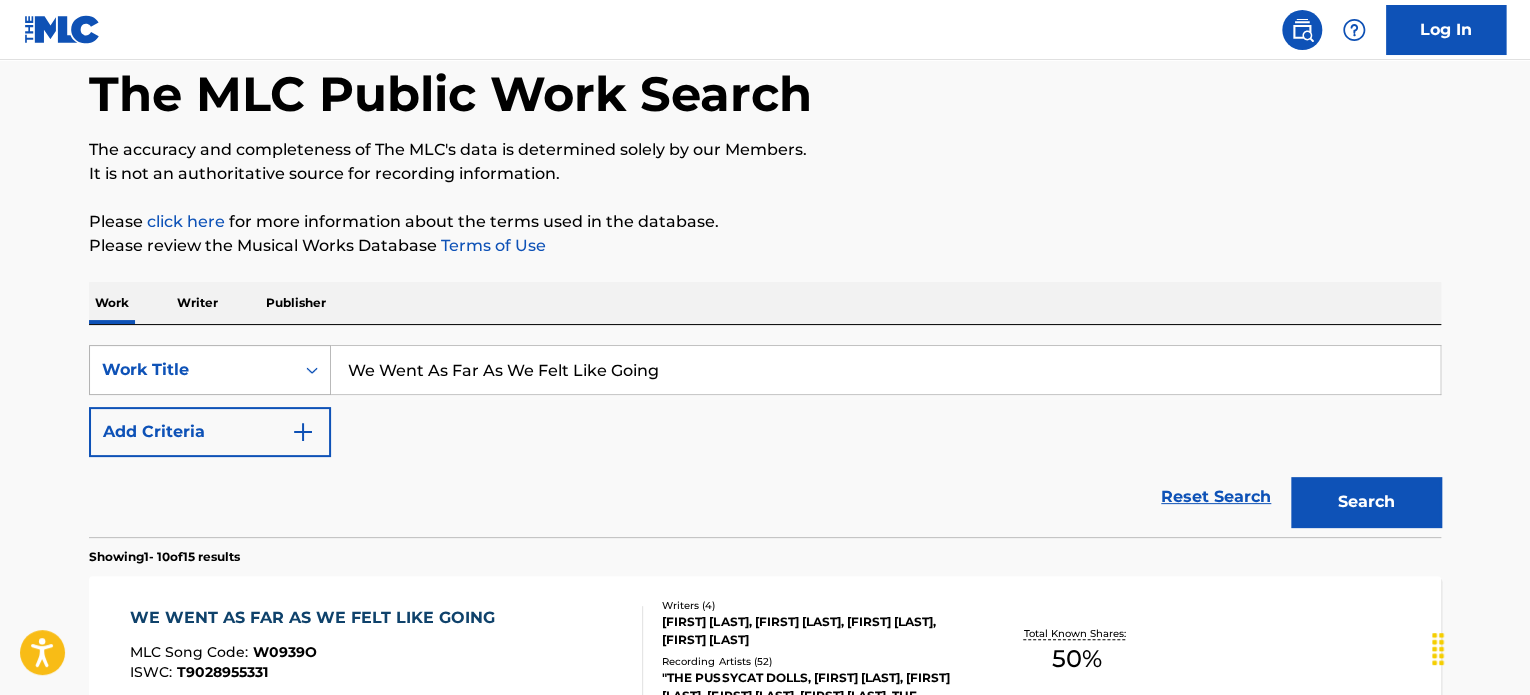 click on "Work Title" at bounding box center (192, 370) 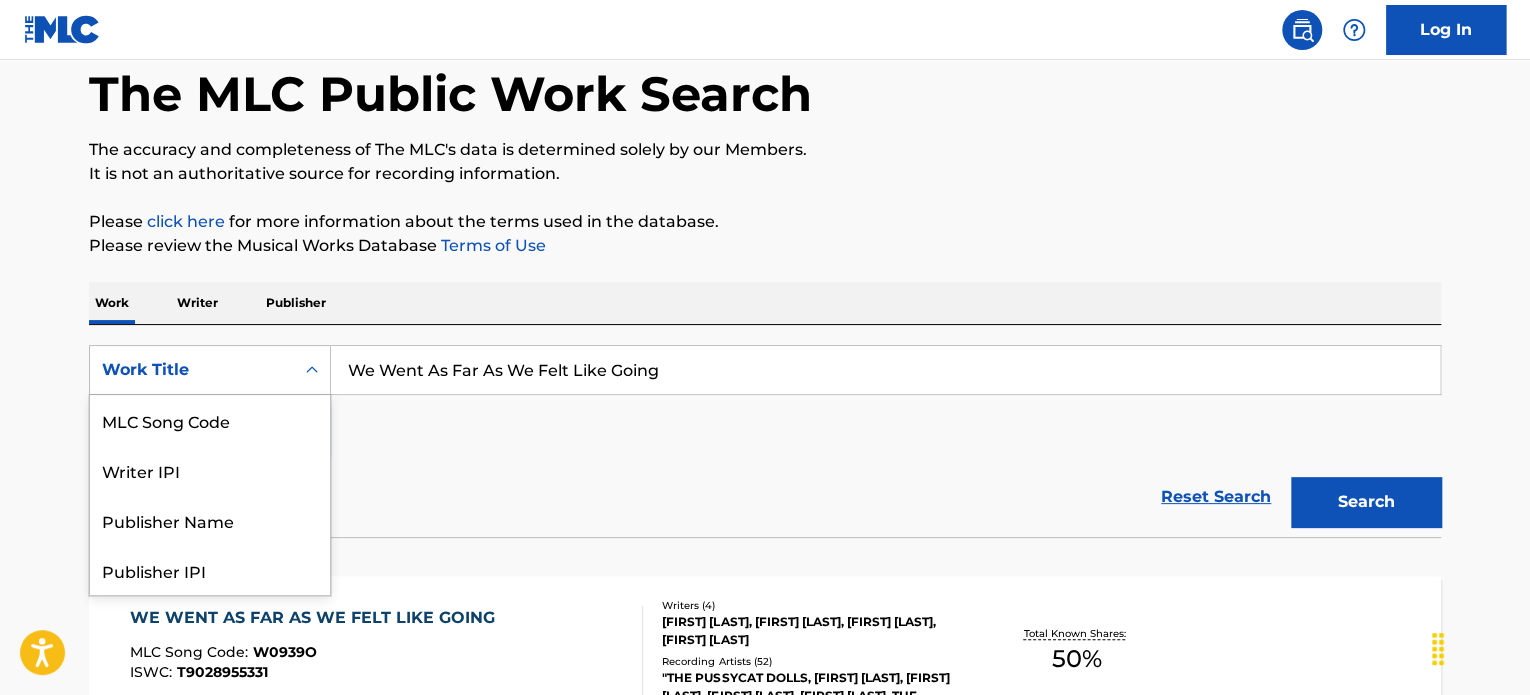 scroll, scrollTop: 0, scrollLeft: 0, axis: both 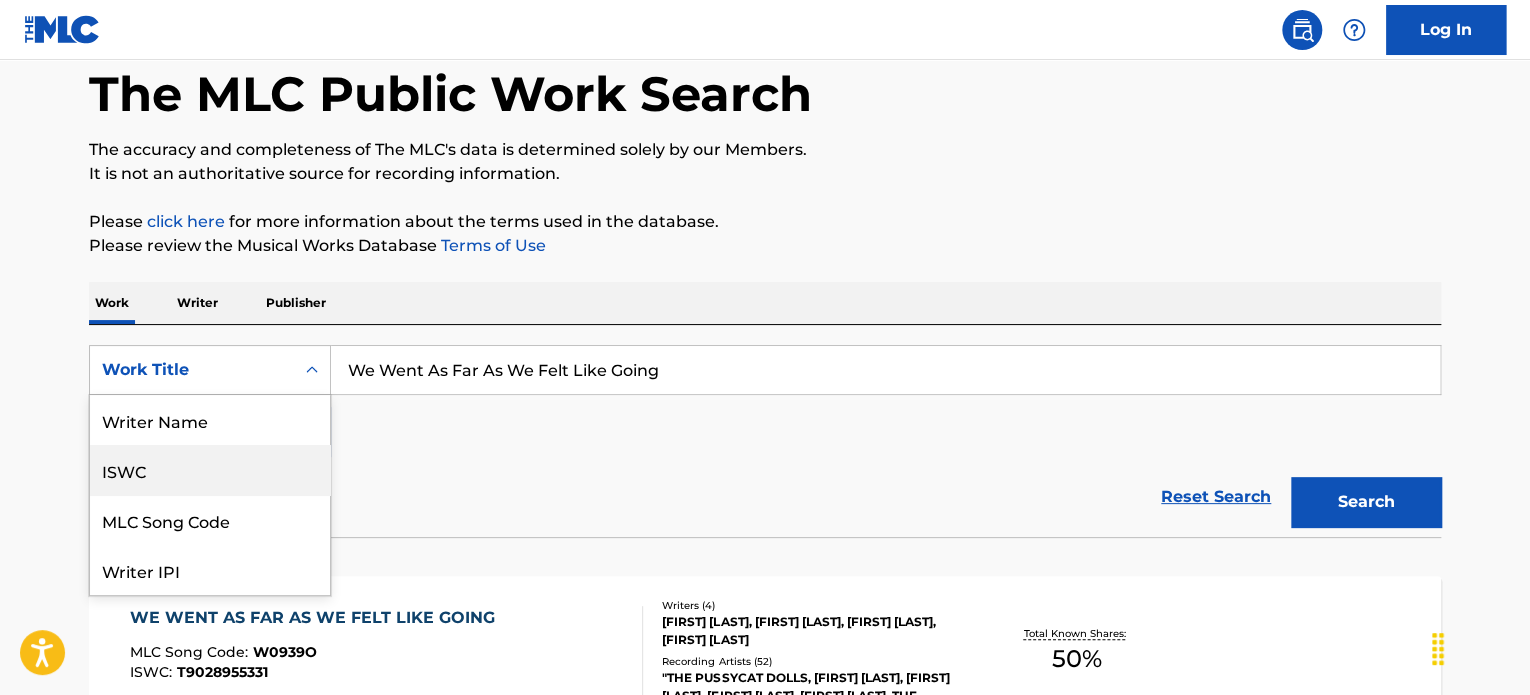 click on "ISWC" at bounding box center [210, 470] 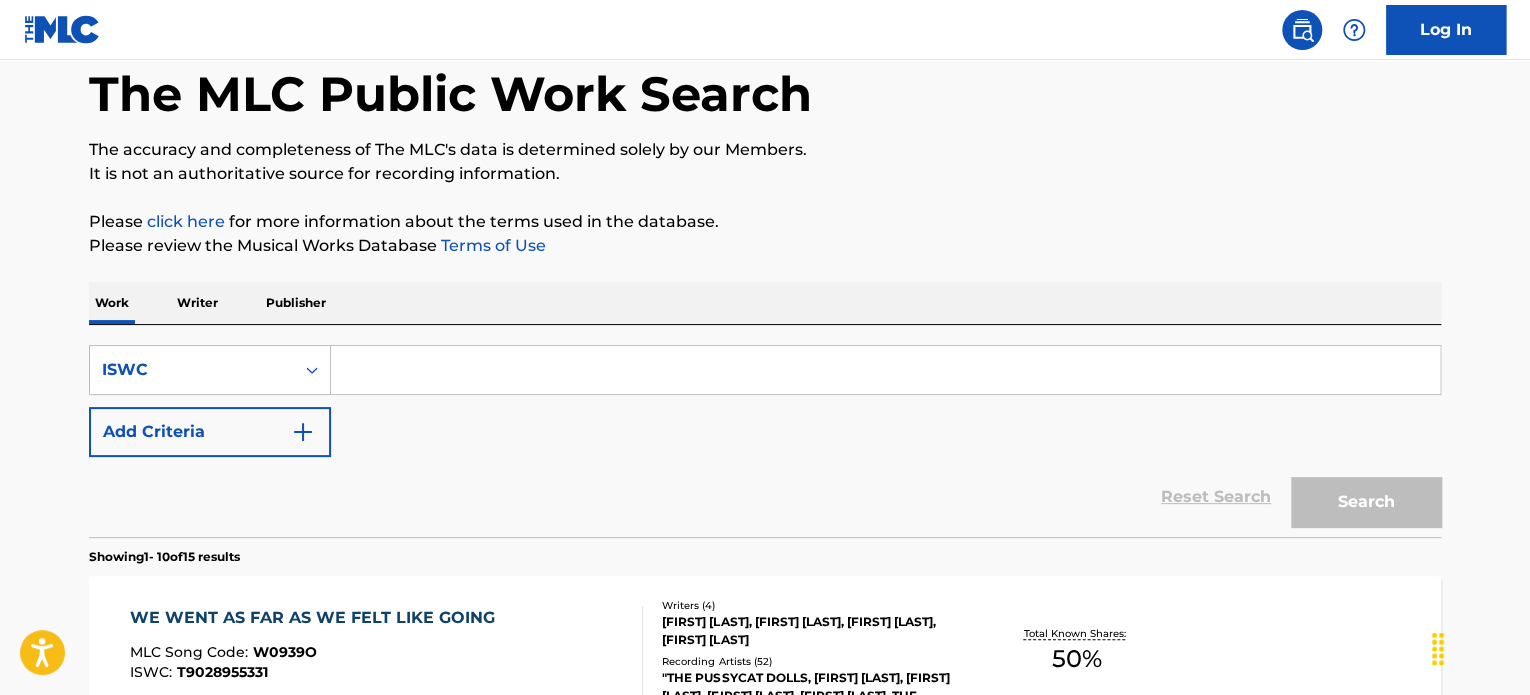 click at bounding box center (885, 370) 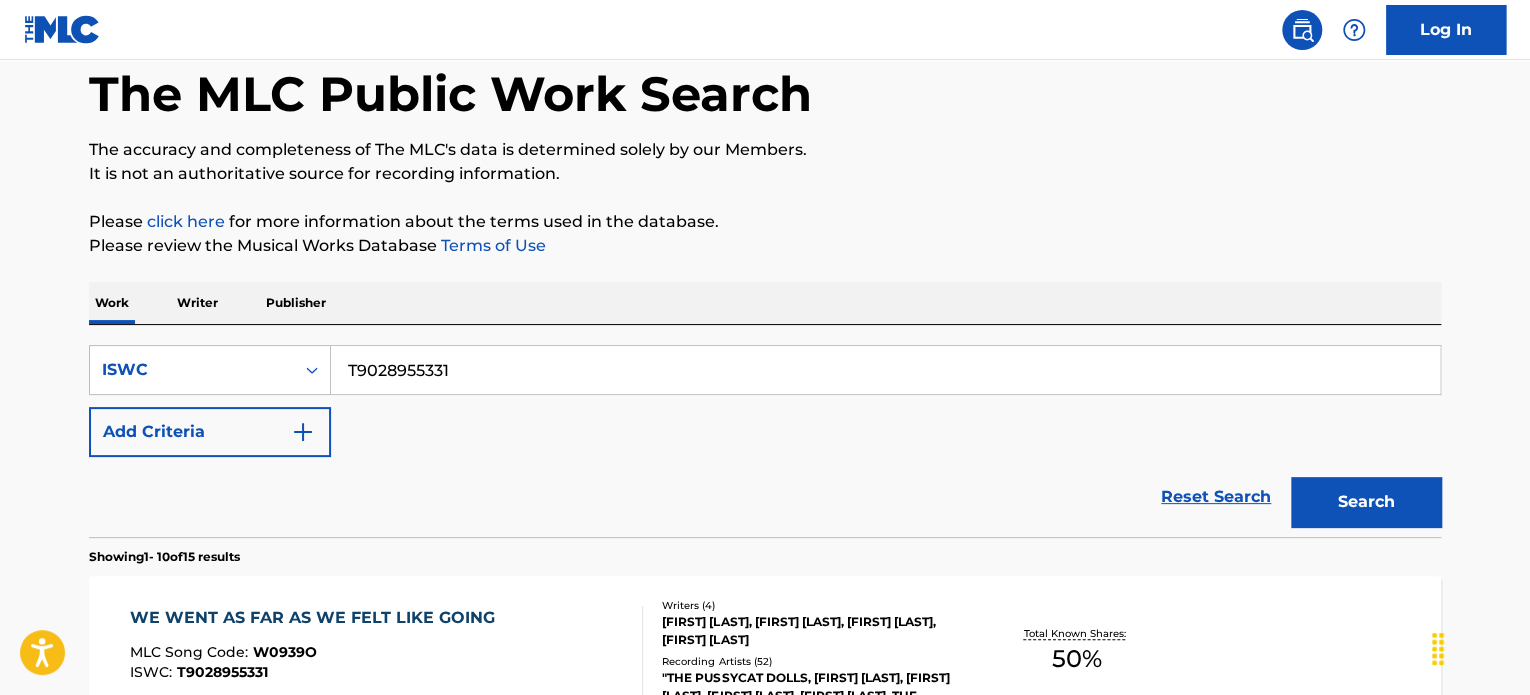 type on "T9028955331" 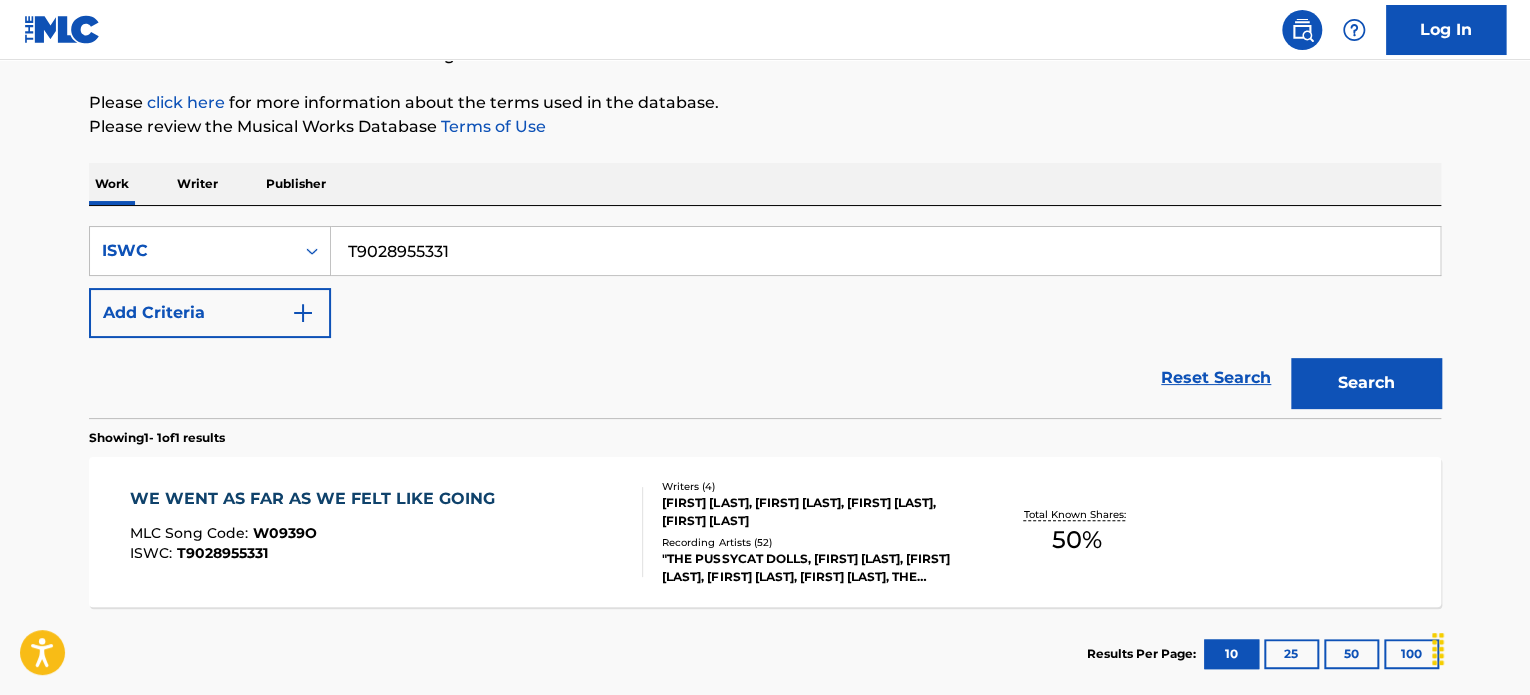 scroll, scrollTop: 330, scrollLeft: 0, axis: vertical 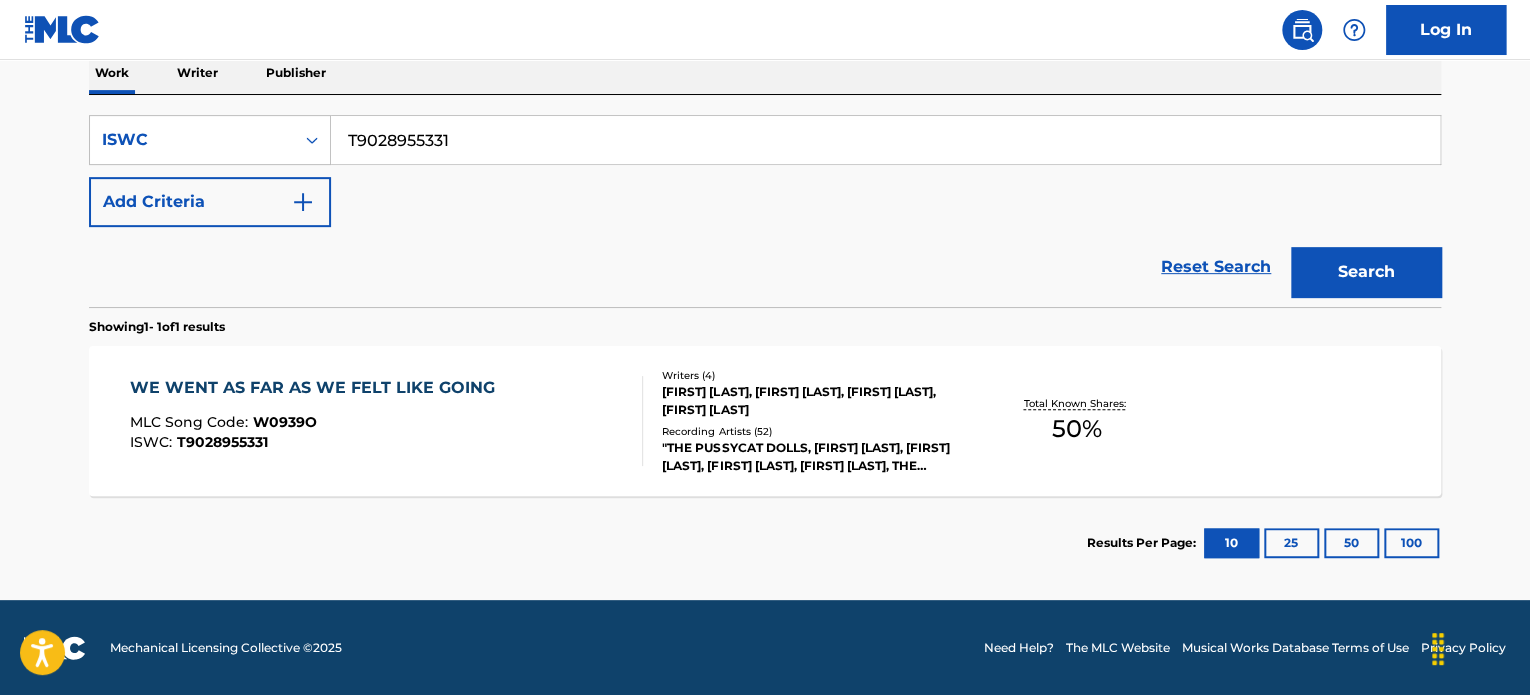 click on "WE WENT AS FAR AS WE FELT LIKE GOING MLC Song Code : W0939O ISWC : T9028955331" at bounding box center (387, 421) 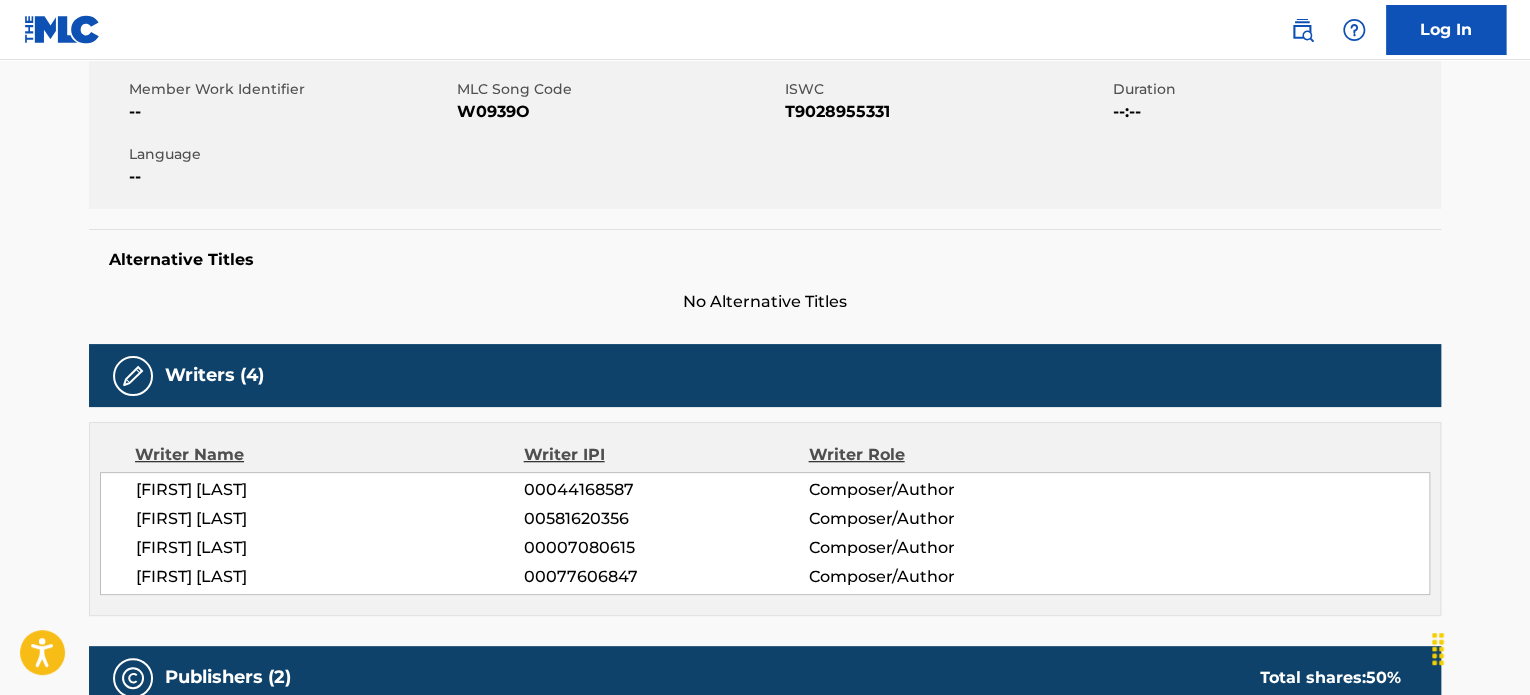 scroll, scrollTop: 700, scrollLeft: 0, axis: vertical 